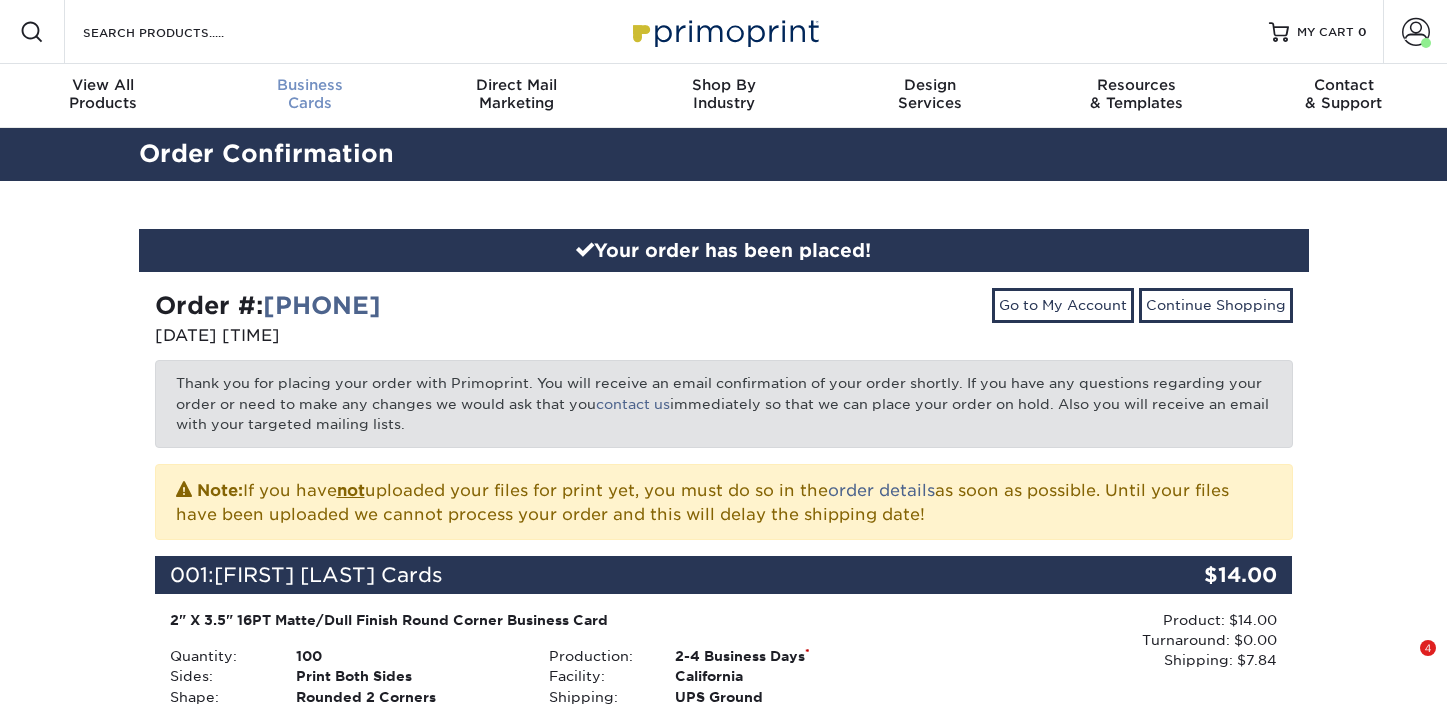 scroll, scrollTop: 0, scrollLeft: 0, axis: both 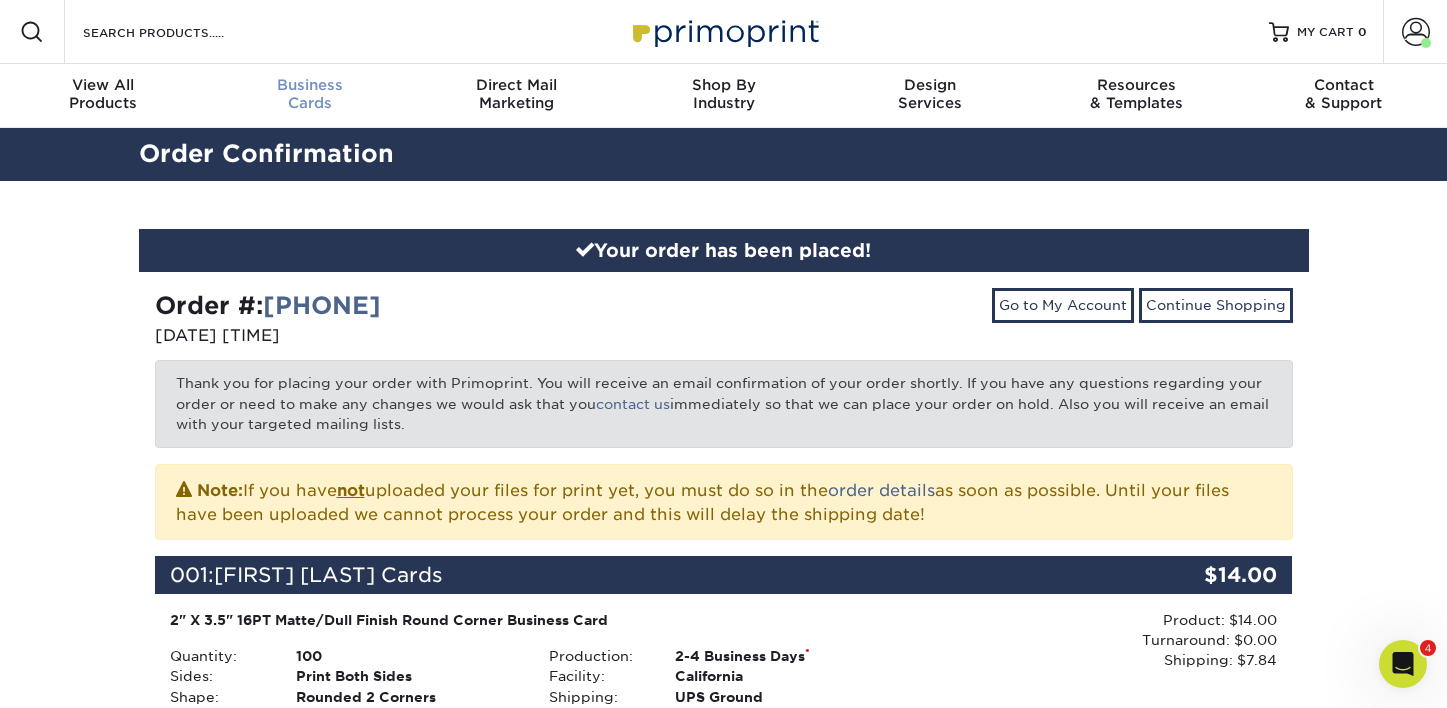 click on "Business" at bounding box center [310, 85] 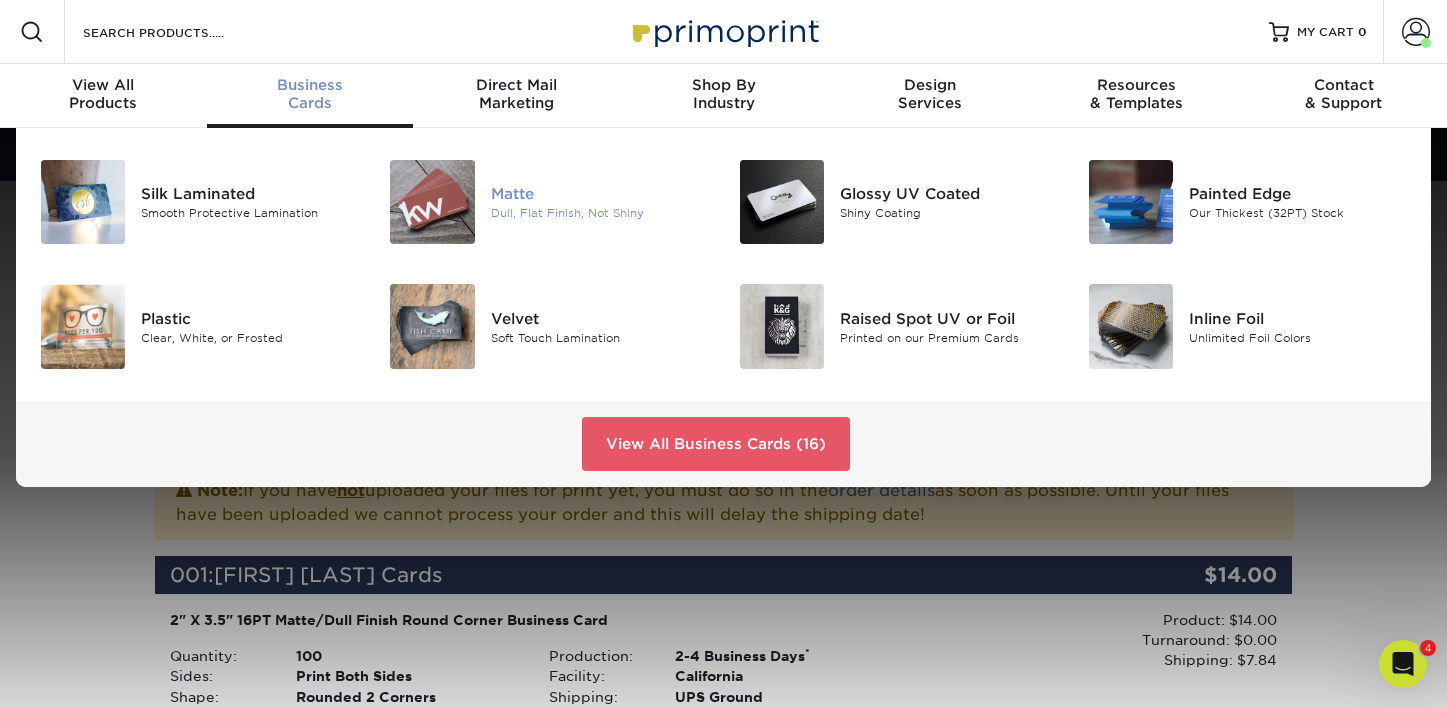click on "Dull, Flat Finish, Not Shiny" at bounding box center (600, 213) 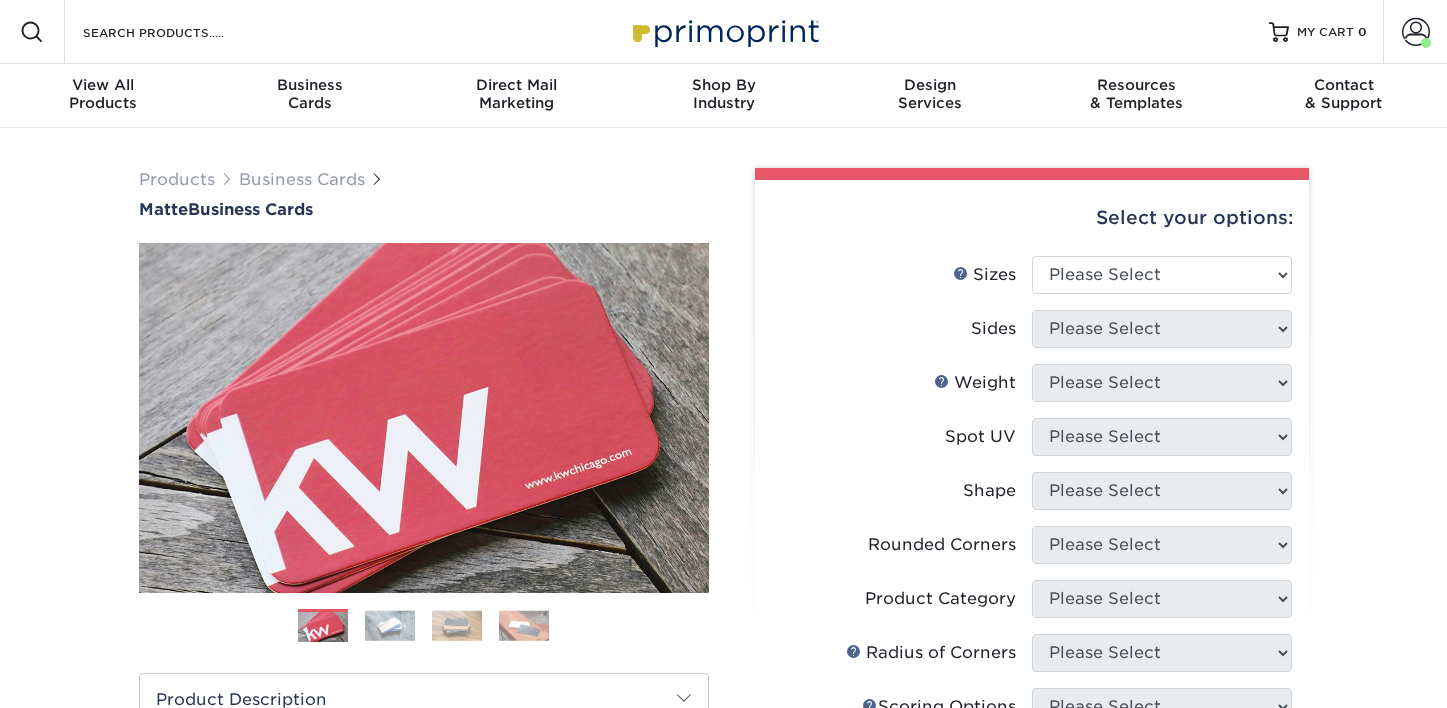 scroll, scrollTop: 0, scrollLeft: 0, axis: both 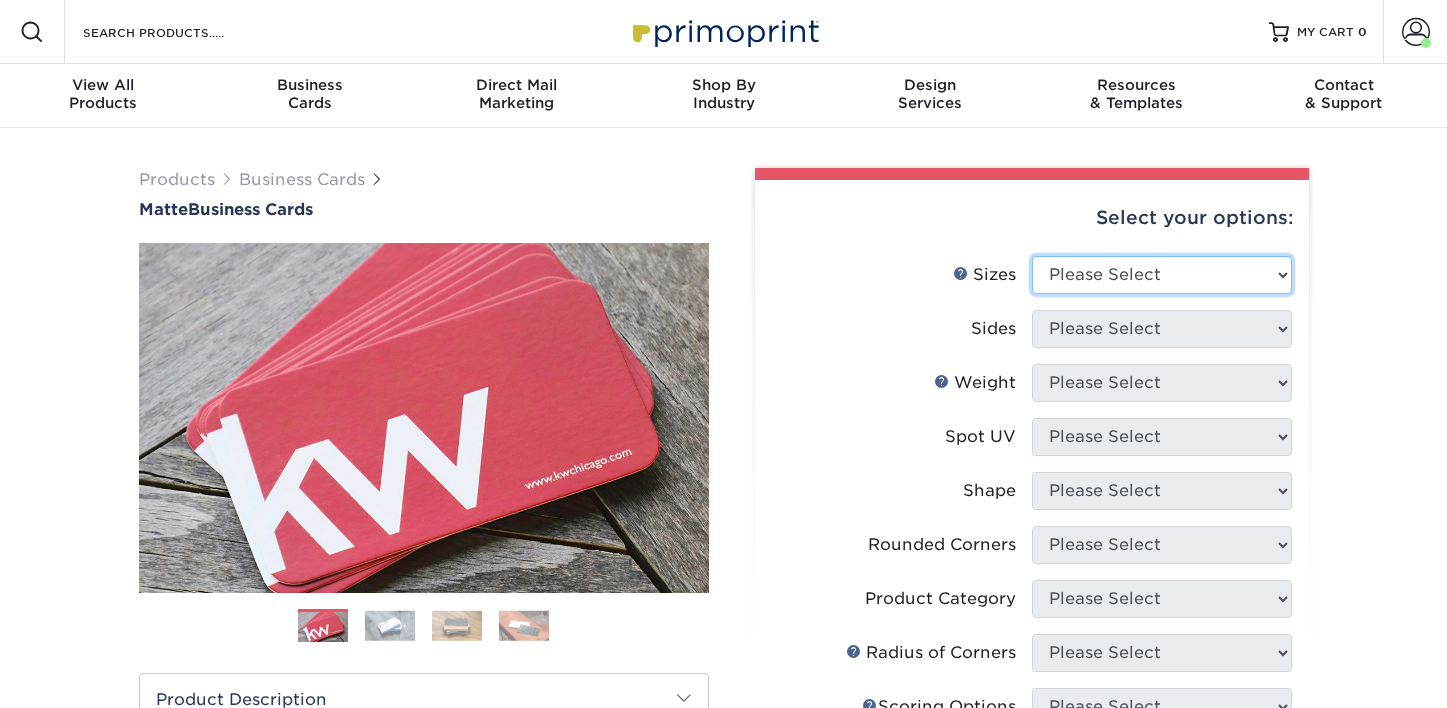 click on "Please Select
1.5" x 3.5"  - Mini
1.75" x 3.5" - Mini
2" x 2" - Square
2" x 3" - Mini
2" x 3.5" - Standard
2" x 7" - Foldover Card
2.125" x 3.375" - European
2.5" x 2.5" - Square 3.5" x 4" - Foldover Card" at bounding box center (1162, 275) 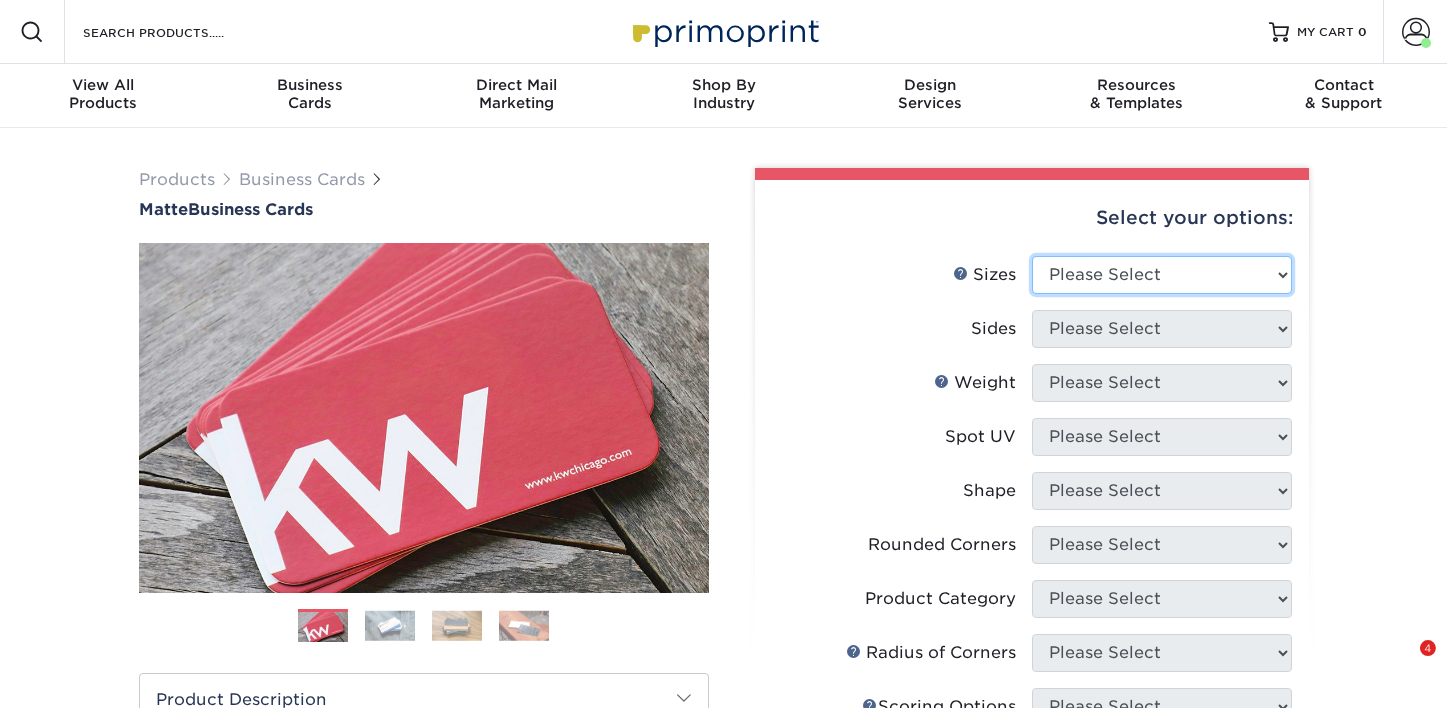 select on "2.00x3.50" 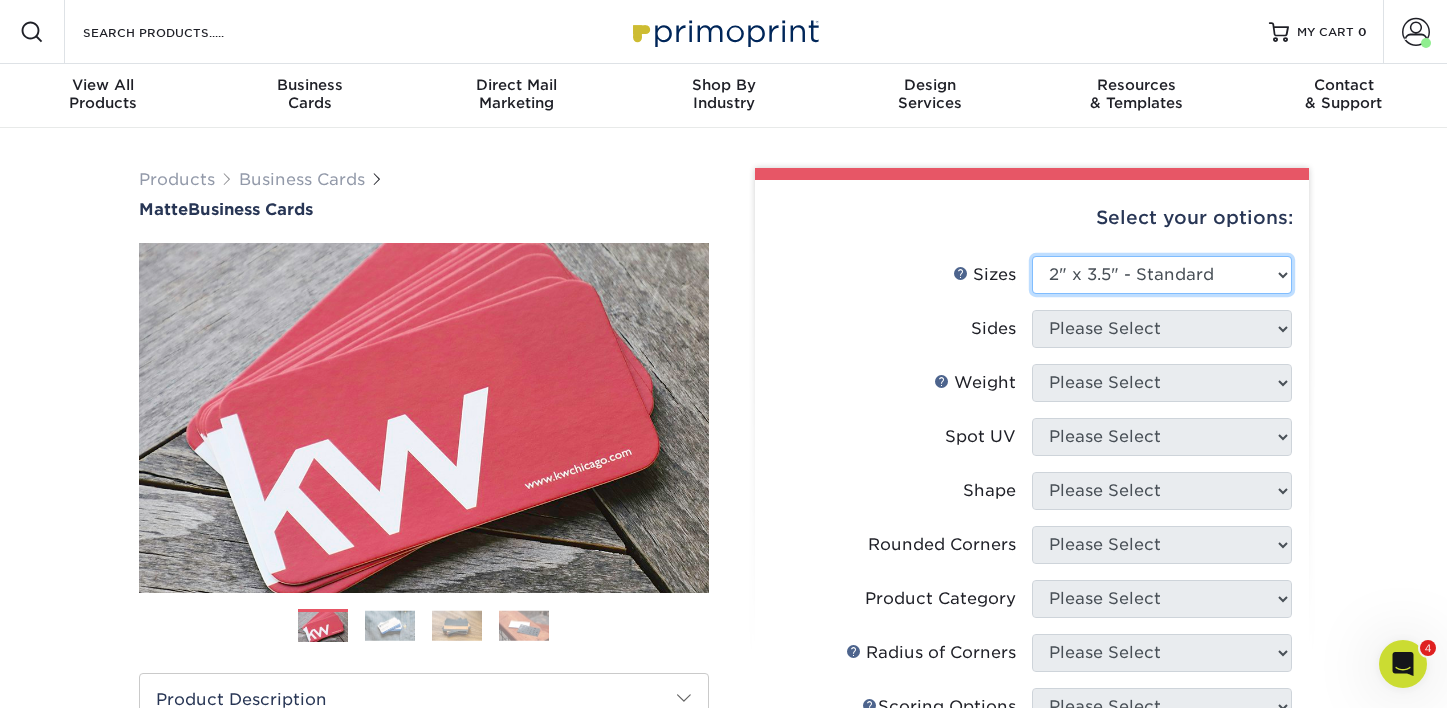 scroll, scrollTop: 0, scrollLeft: 0, axis: both 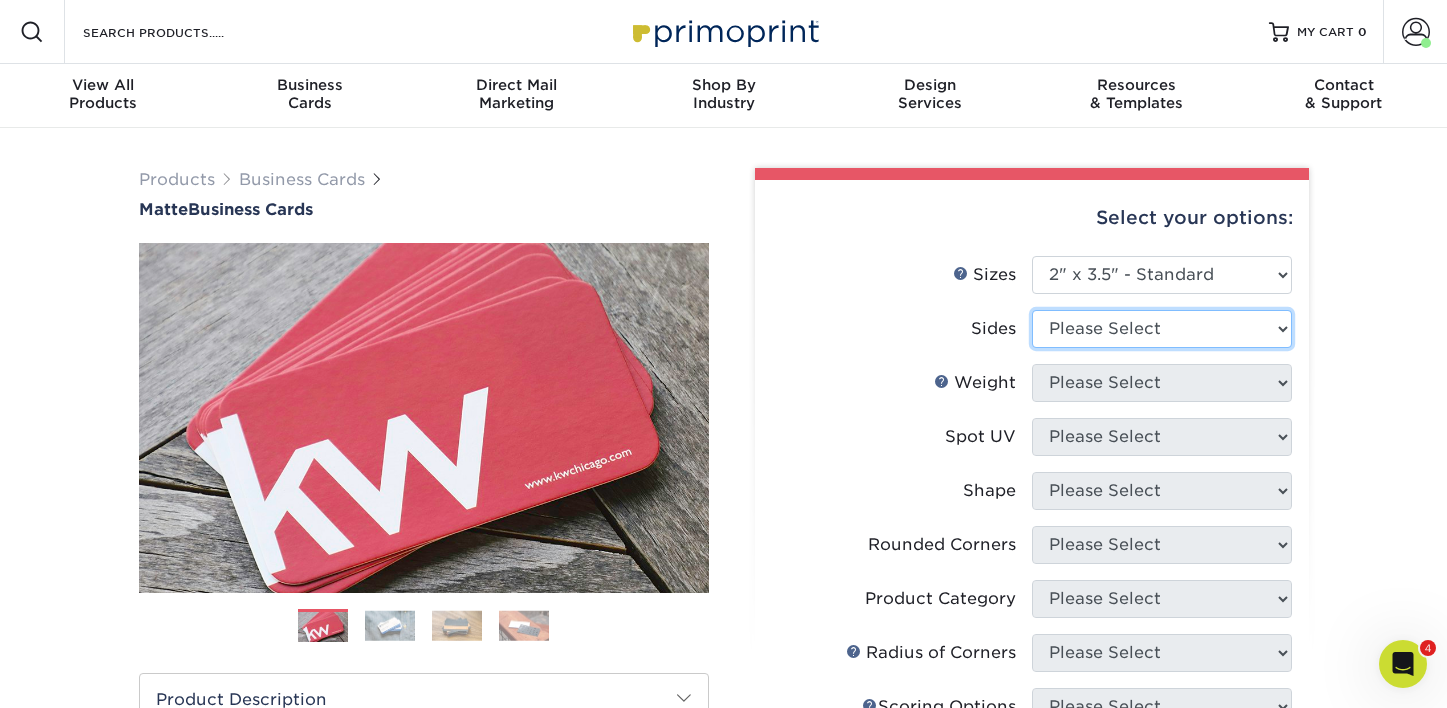 click on "Please Select Print Both Sides Print Front Only" at bounding box center [1162, 329] 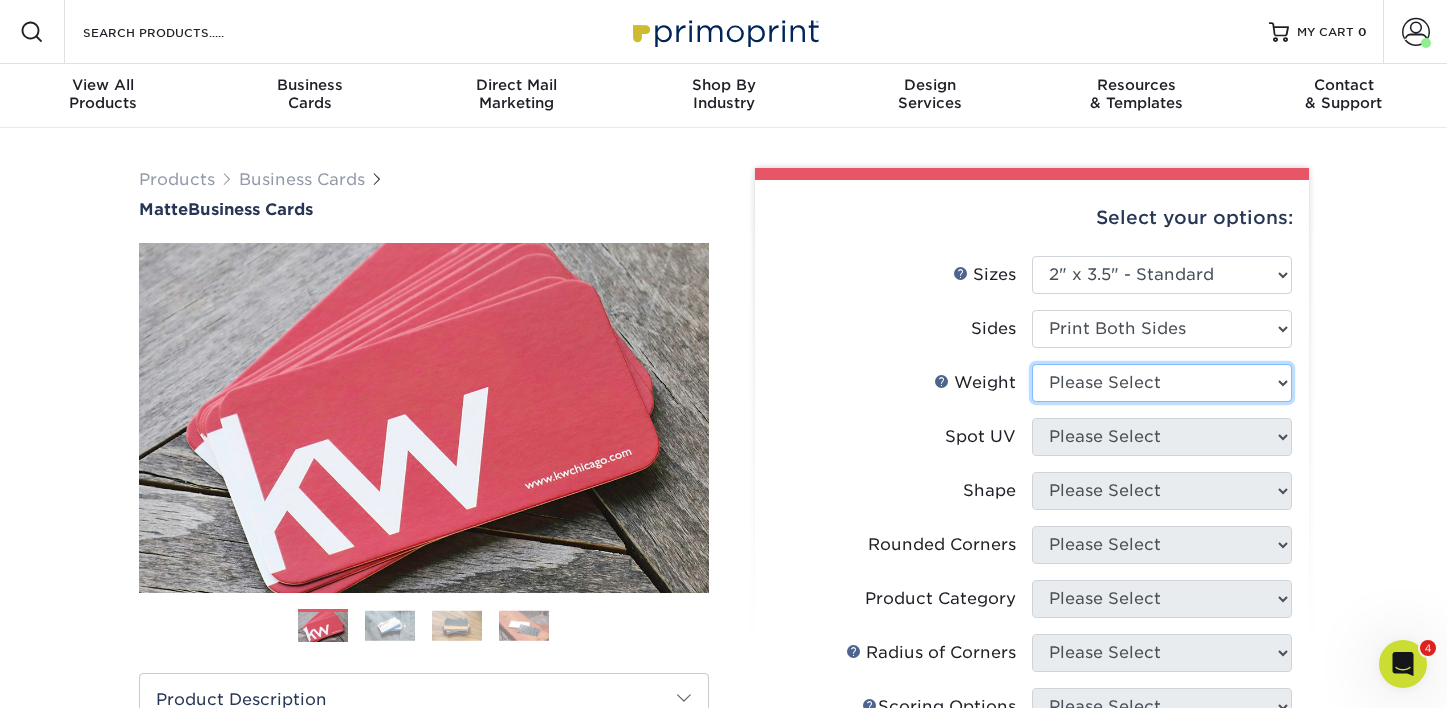 click on "Please Select 16PT 14PT" at bounding box center (1162, 383) 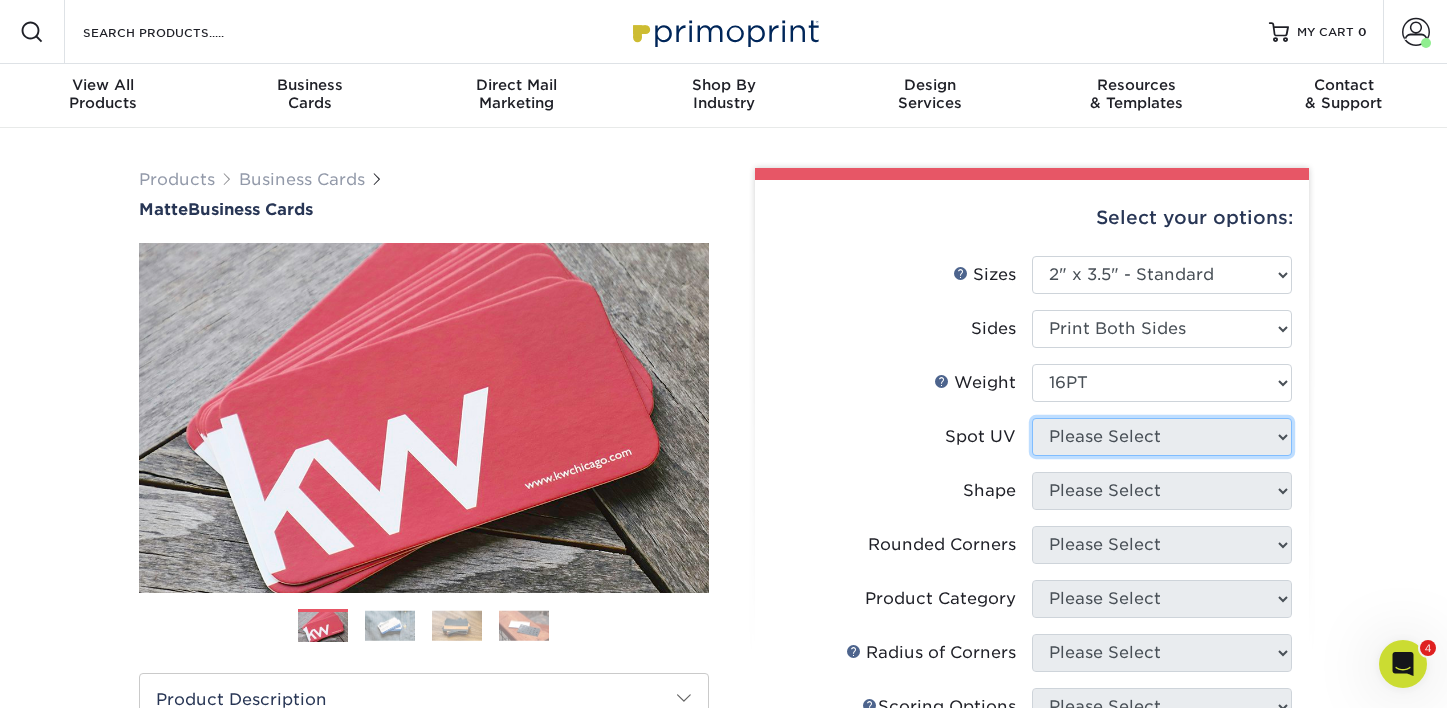 click on "Please Select No Spot UV Front and Back (Both Sides) Front Only Back Only" at bounding box center [1162, 437] 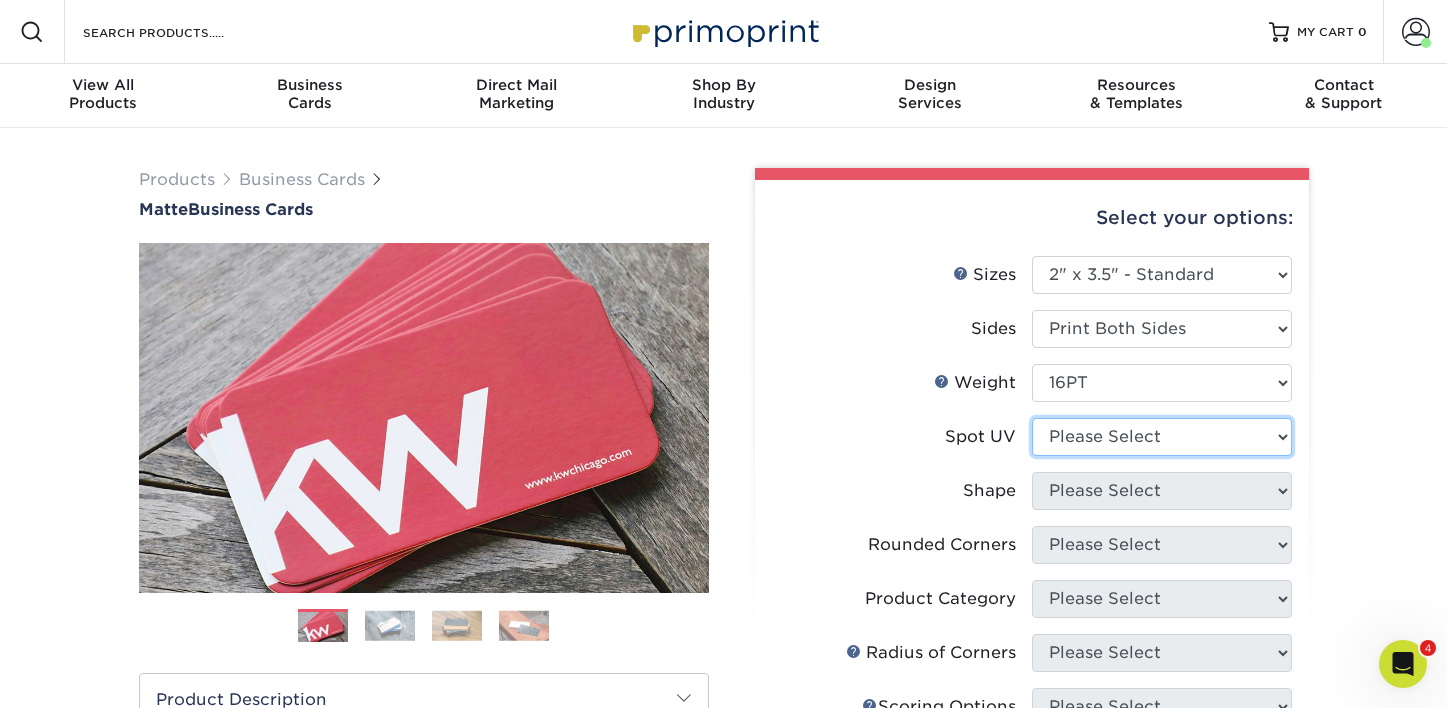 select on "3" 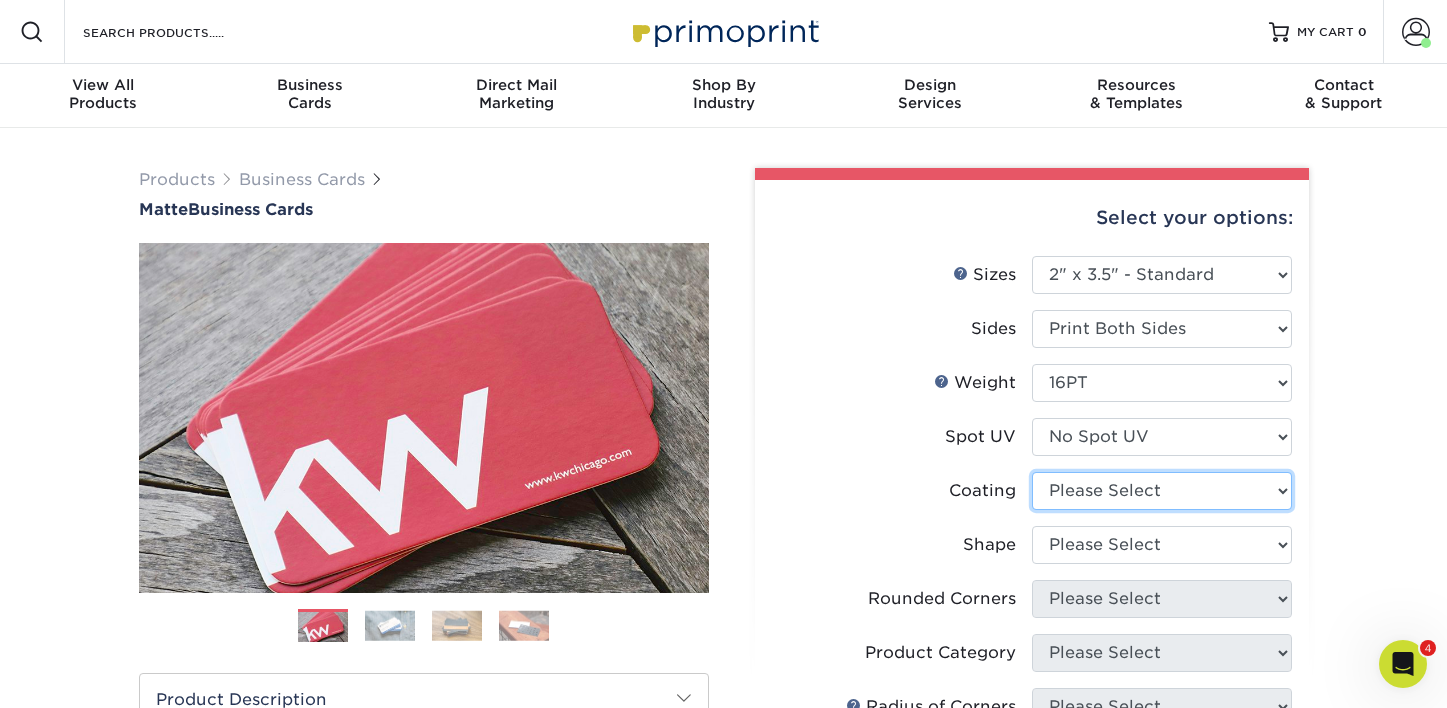click at bounding box center [1162, 491] 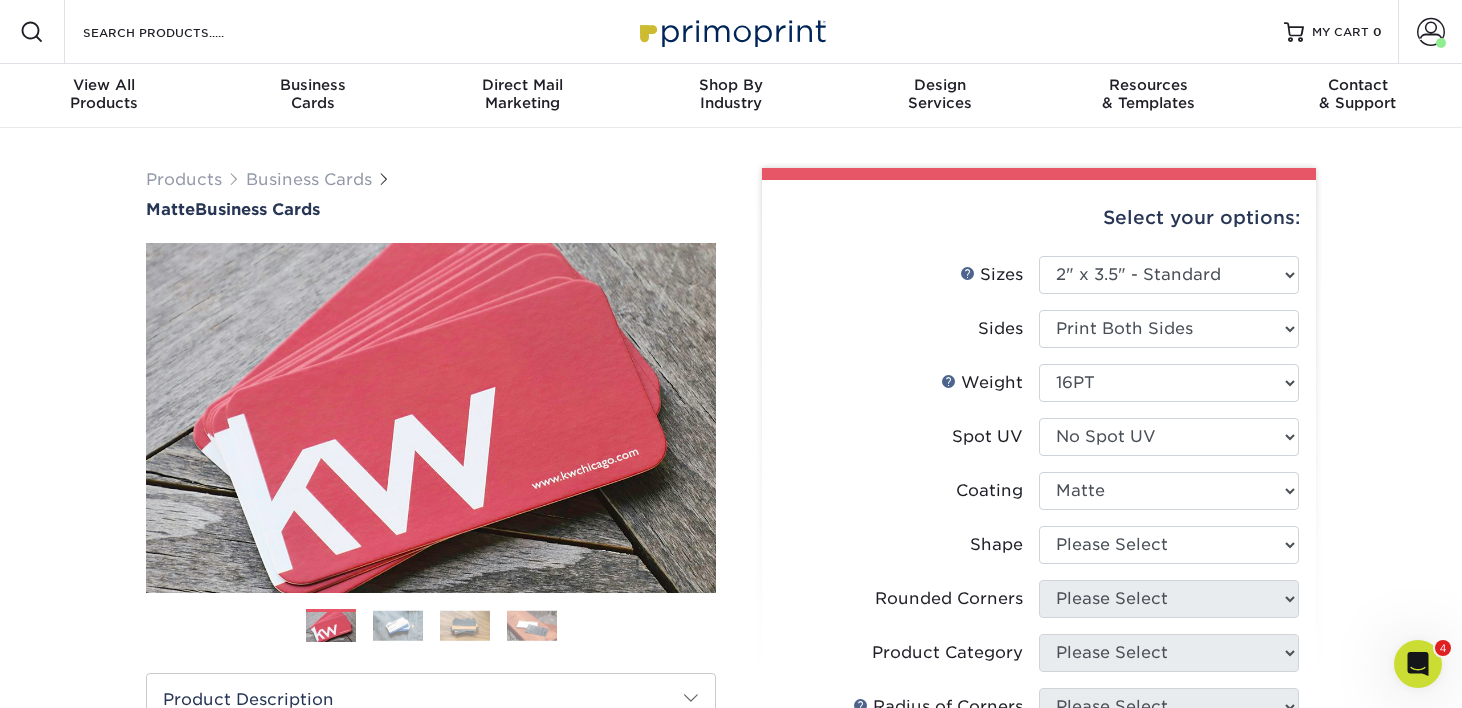 click at bounding box center [0, 0] 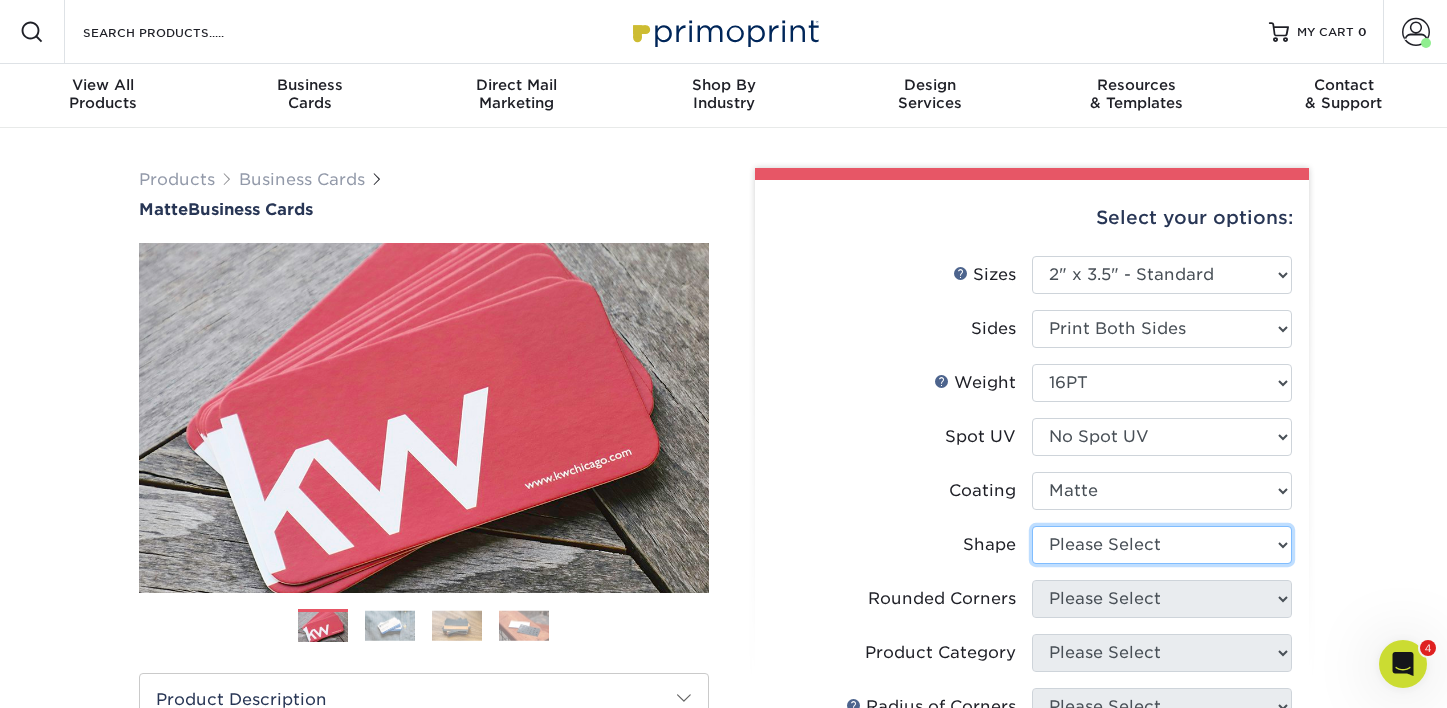 click on "Please Select Standard Oval" at bounding box center (1162, 545) 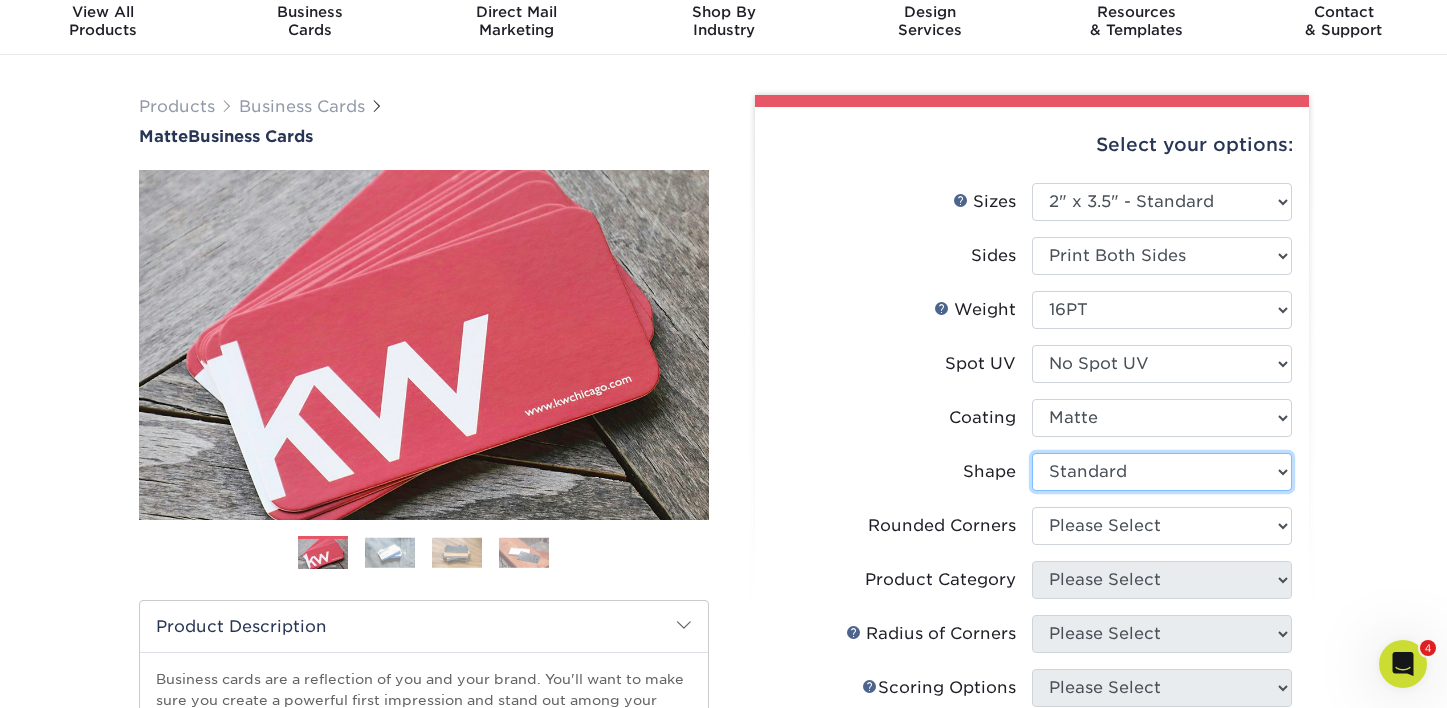 scroll, scrollTop: 73, scrollLeft: 0, axis: vertical 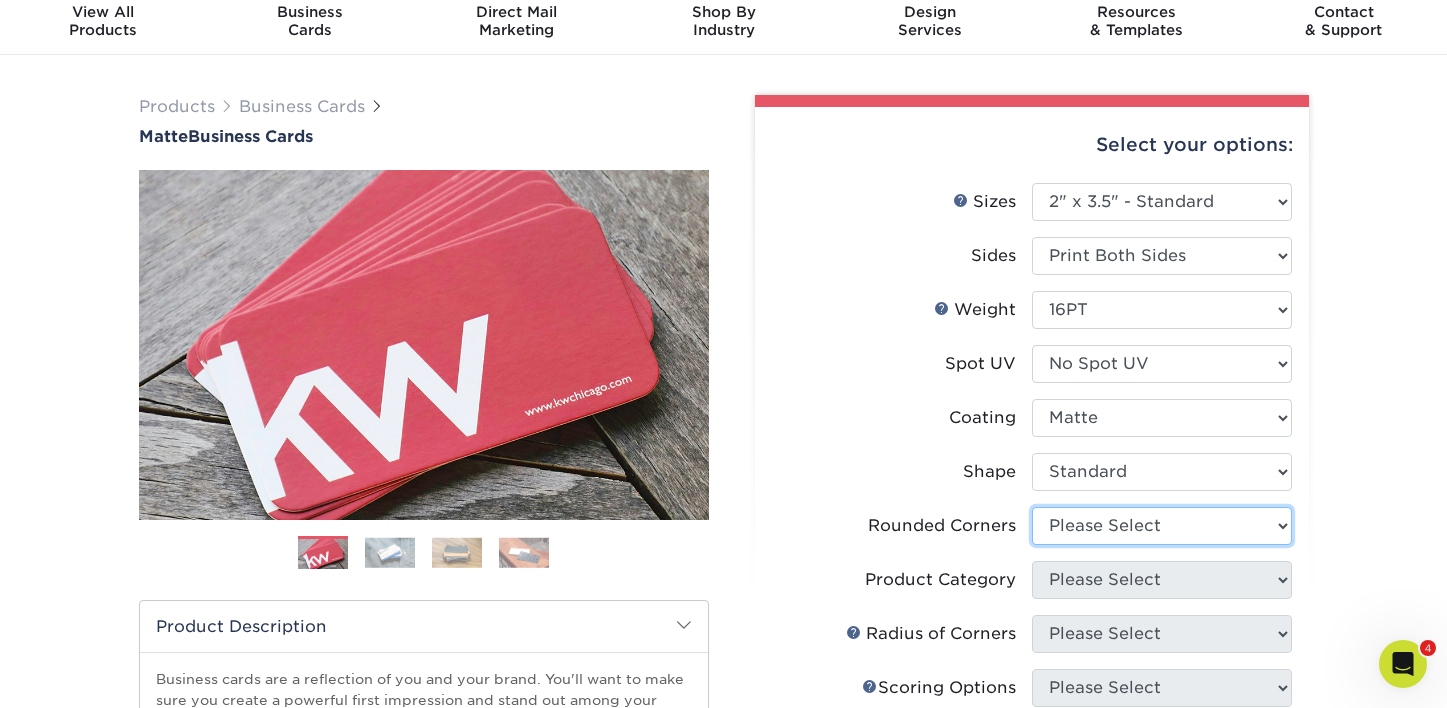 click on "Please Select
Yes - Round 2 Corners                                                    Yes - Round 4 Corners                                                    No" at bounding box center (1162, 526) 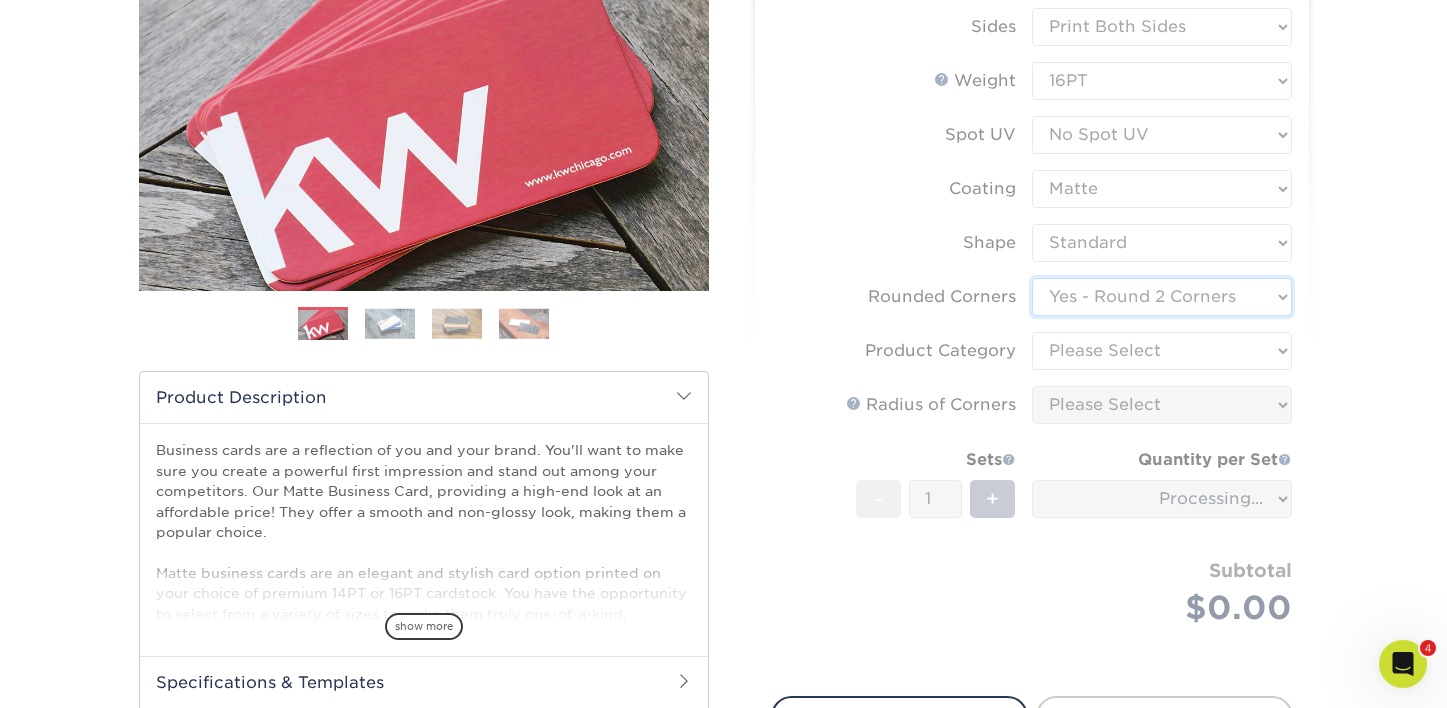 scroll, scrollTop: 340, scrollLeft: 0, axis: vertical 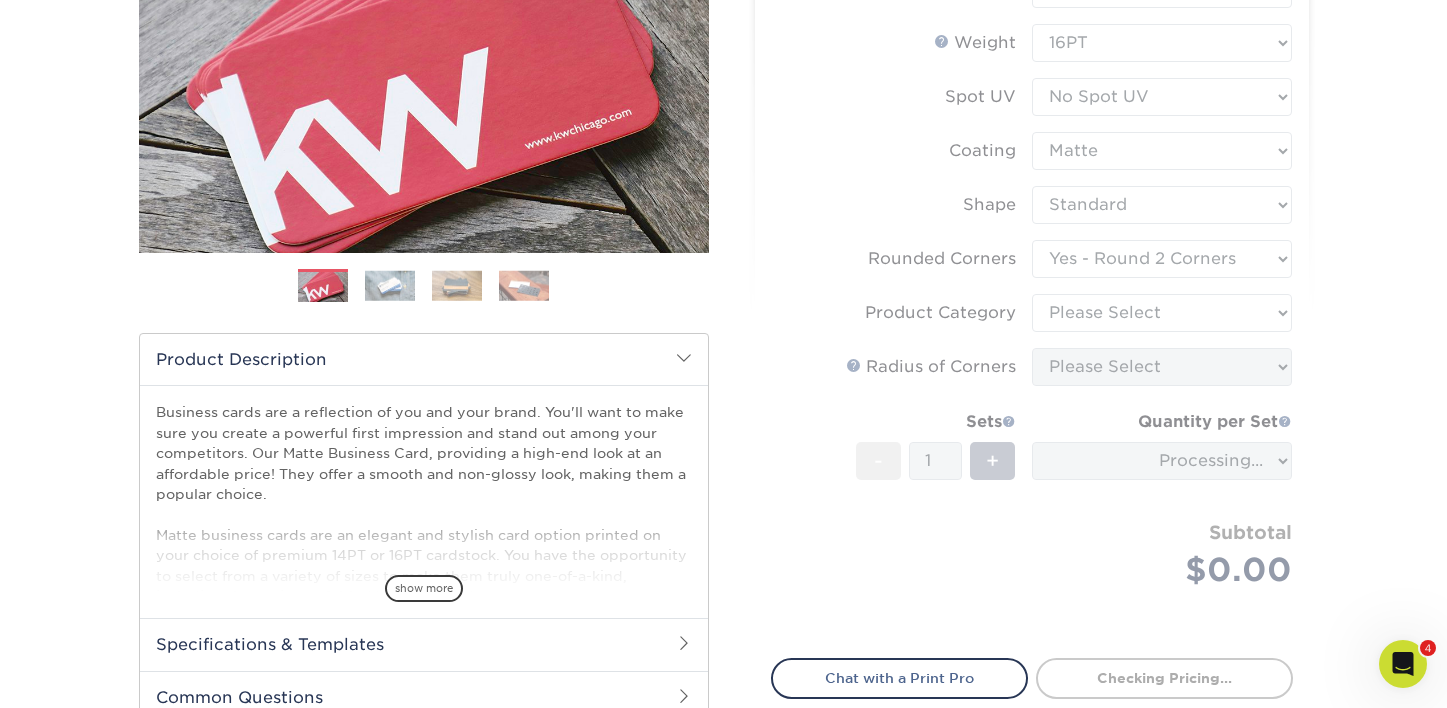 click on "Sizes Help Sizes
Please Select
1.5" x 3.5"  - Mini
1.75" x 3.5" - Mini 2" x 2" - Square 2" x 3" - Mini No" at bounding box center (1032, 275) 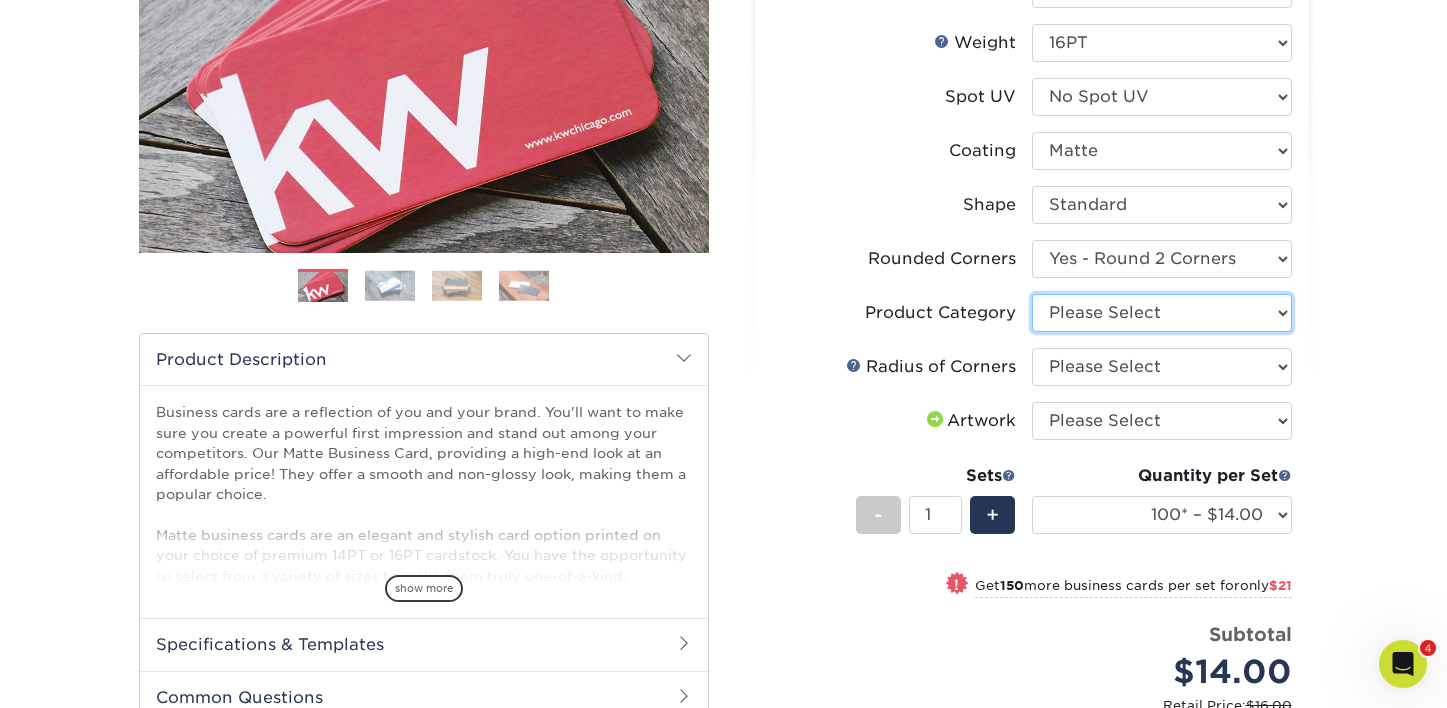 click on "Please Select Business Cards" at bounding box center (1162, 313) 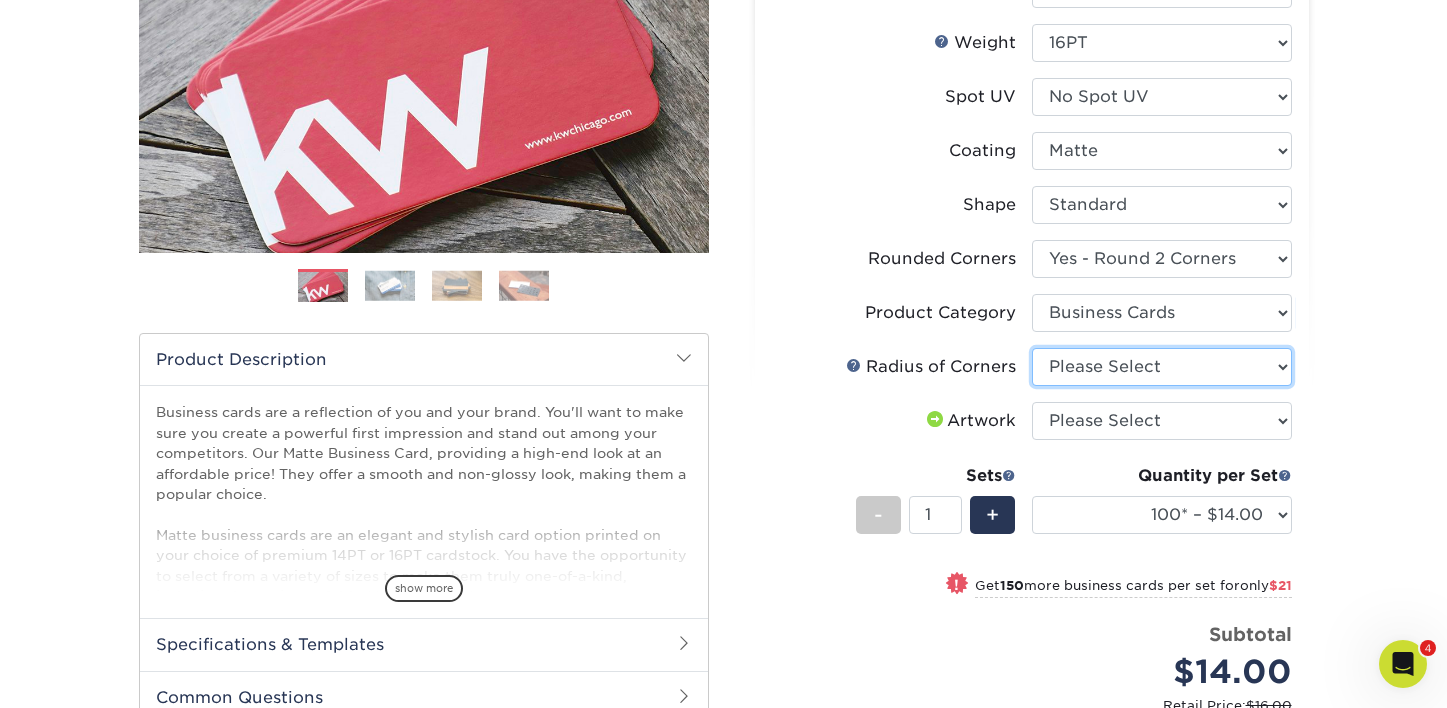 click on "Please Select Rounded 1/8" Rounded 1/4"" at bounding box center [1162, 367] 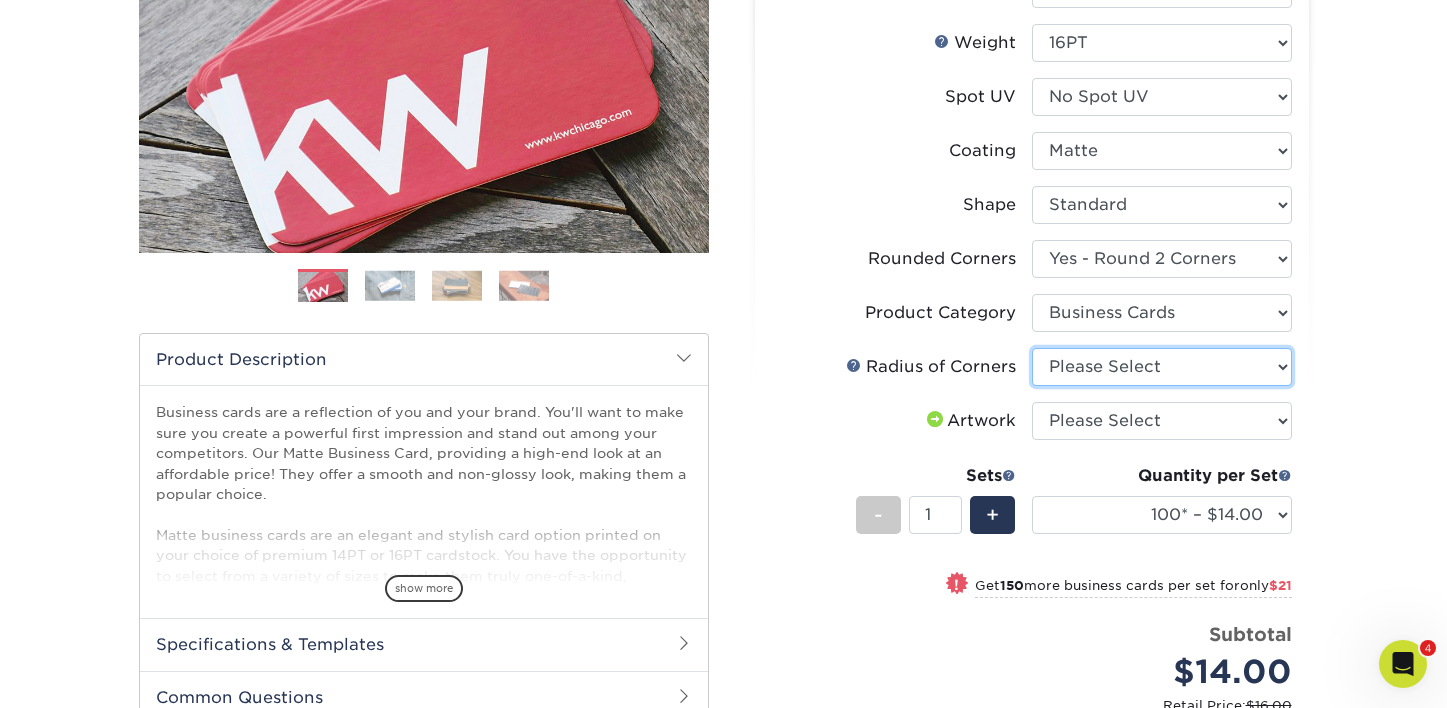 select on "479fbfe7-6a0c-4895-8c9a-81739b7486c9" 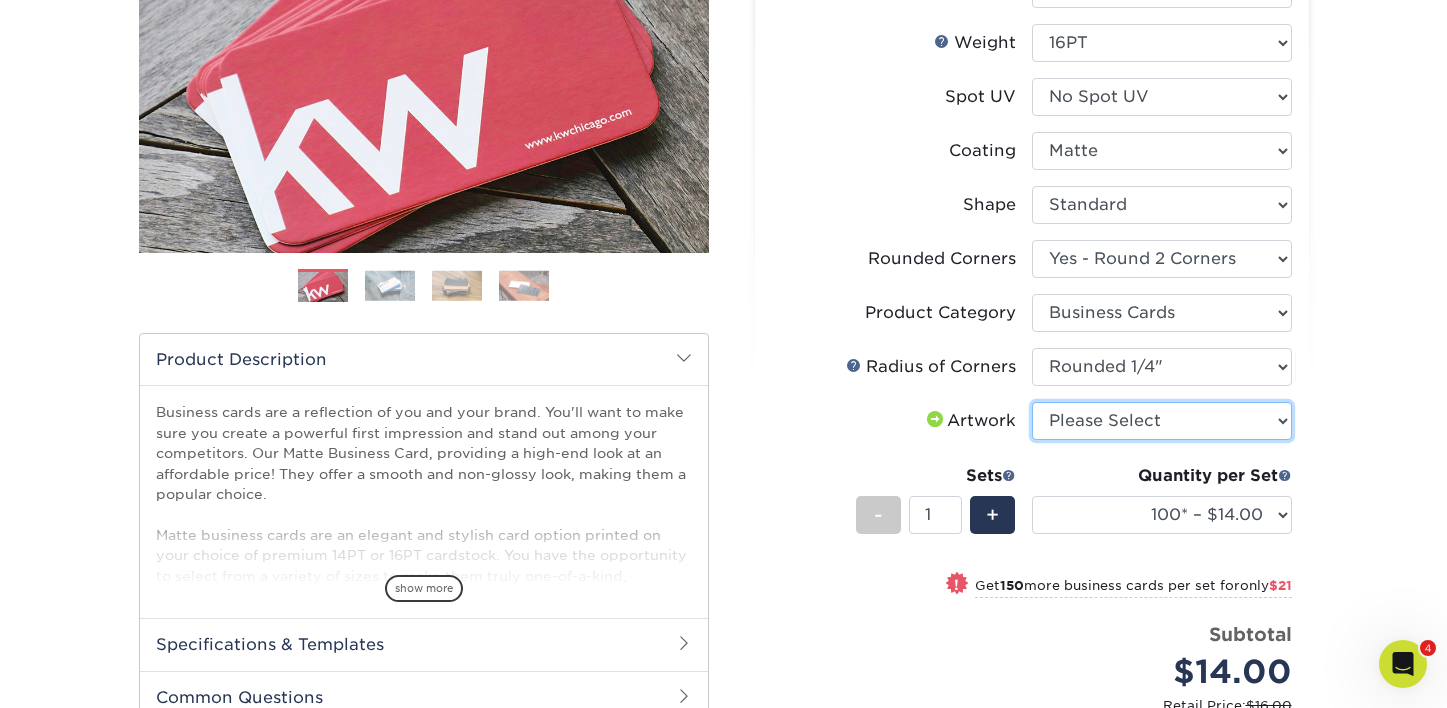 click on "Please Select I will upload files I need a design - $100" at bounding box center (1162, 421) 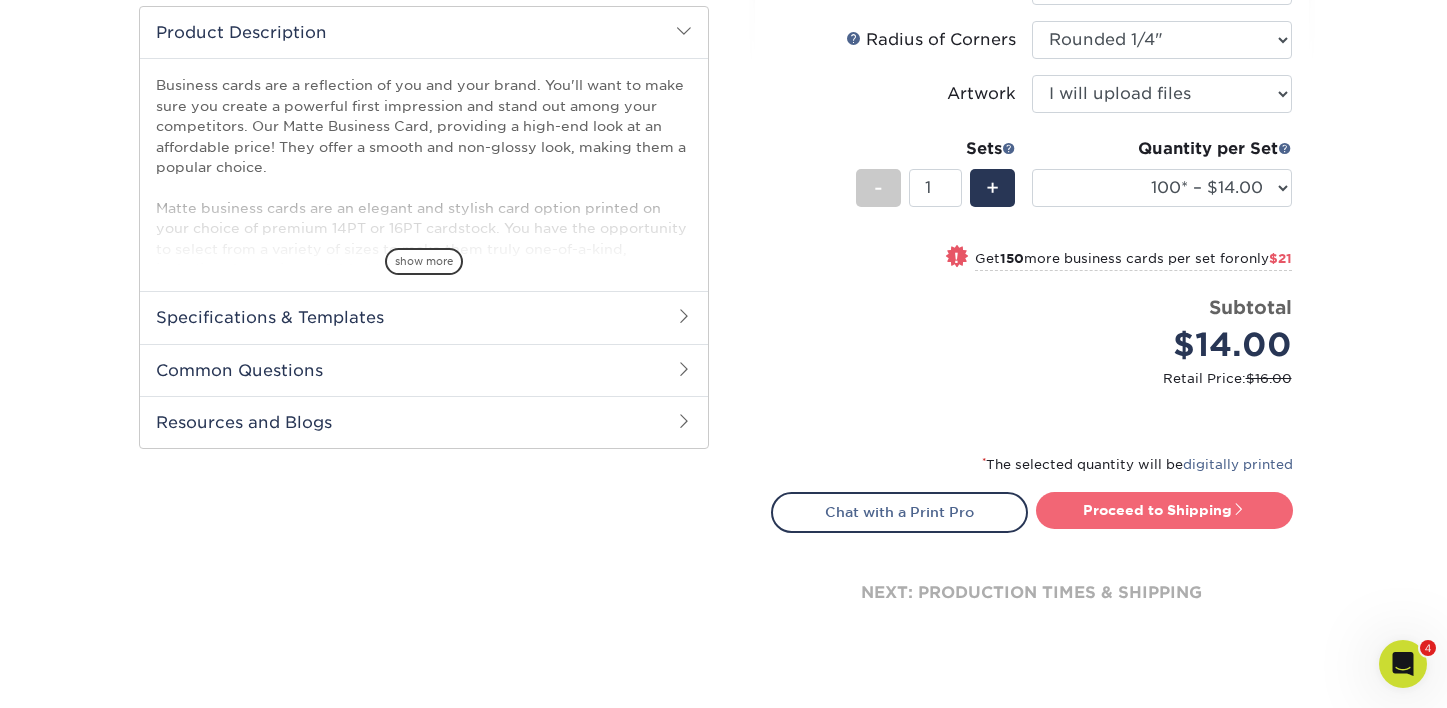 click on "Proceed to Shipping" at bounding box center (1164, 510) 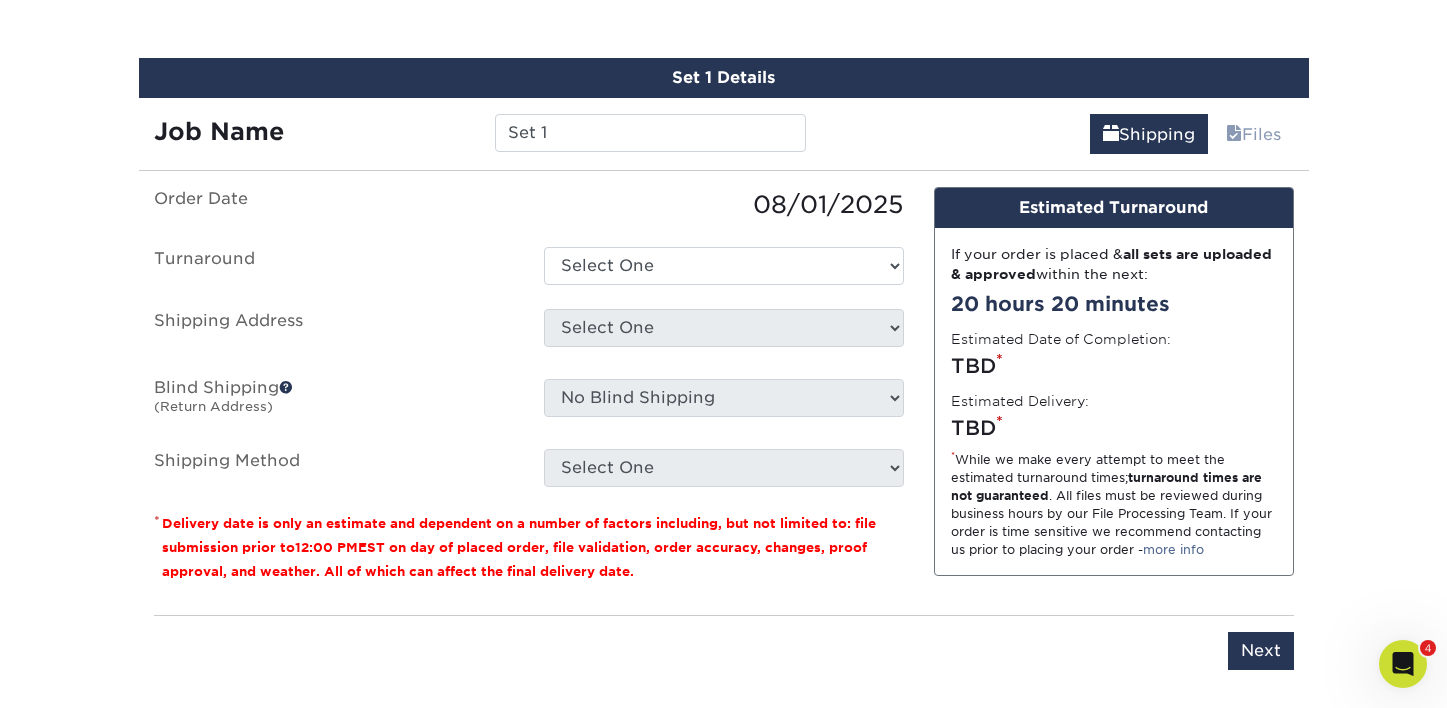 scroll, scrollTop: 1213, scrollLeft: 0, axis: vertical 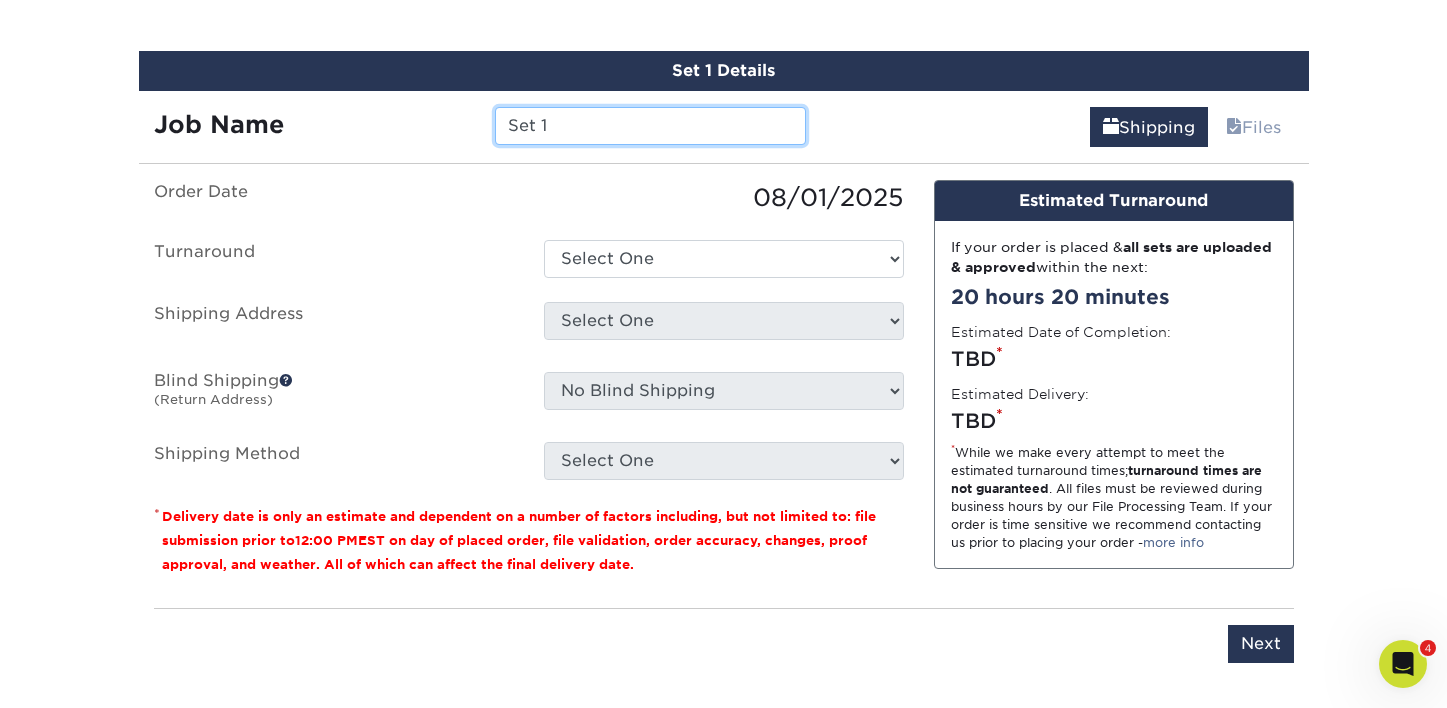 click on "Set 1" at bounding box center [650, 126] 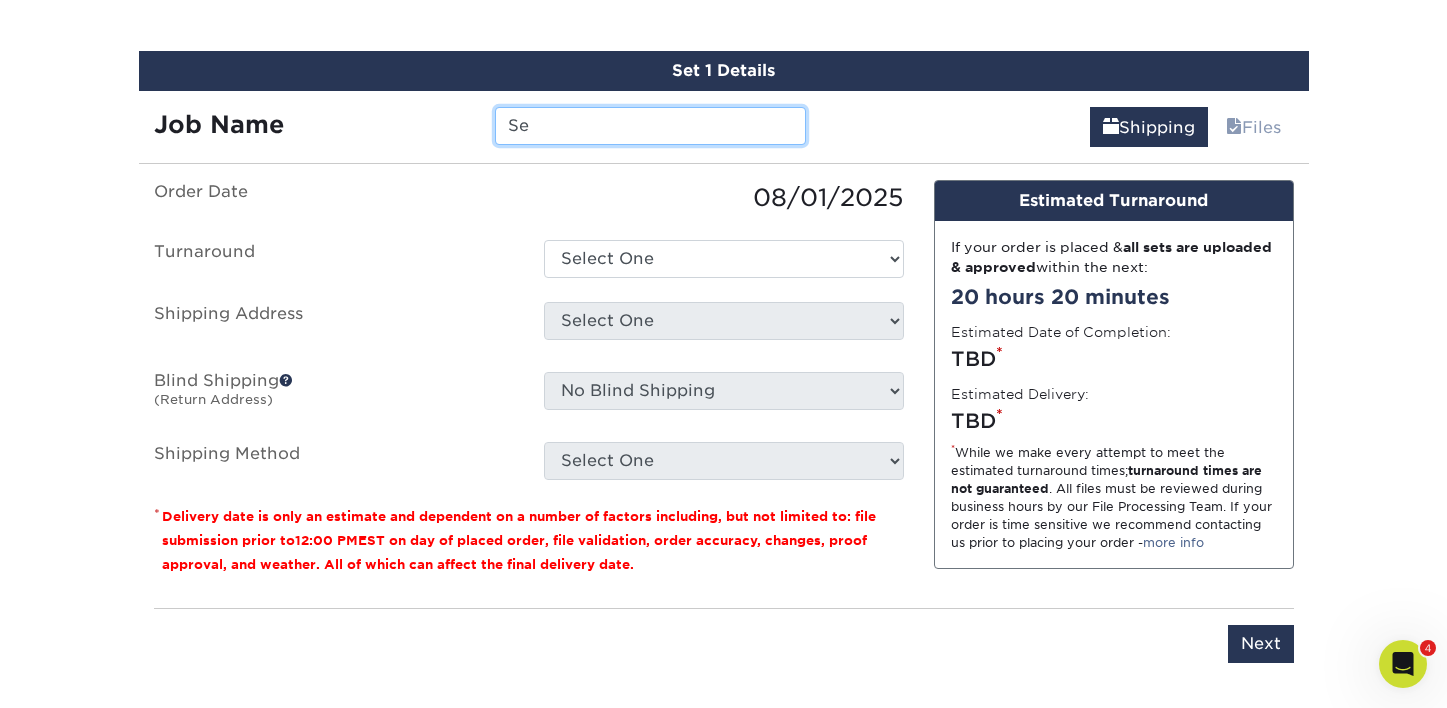 type on "S" 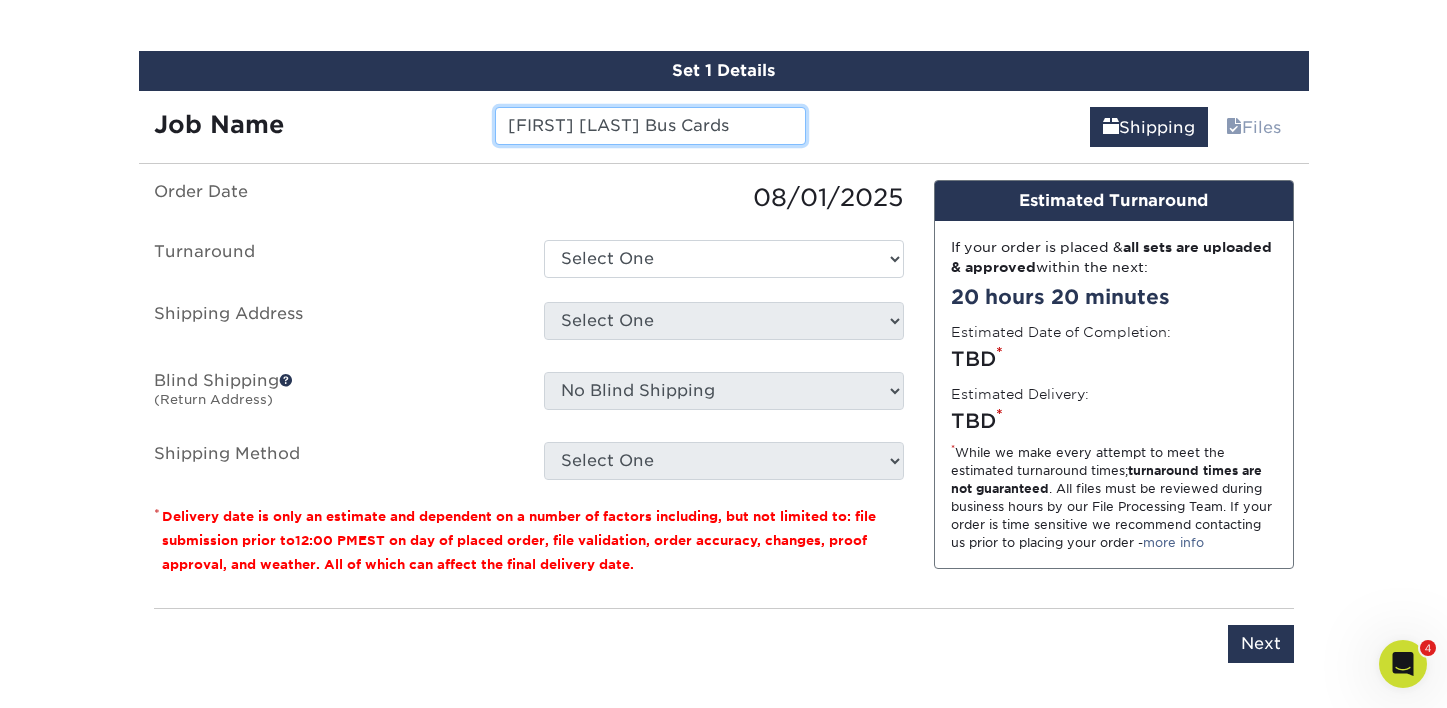 type on "[FIRST] [LAST] Cards" 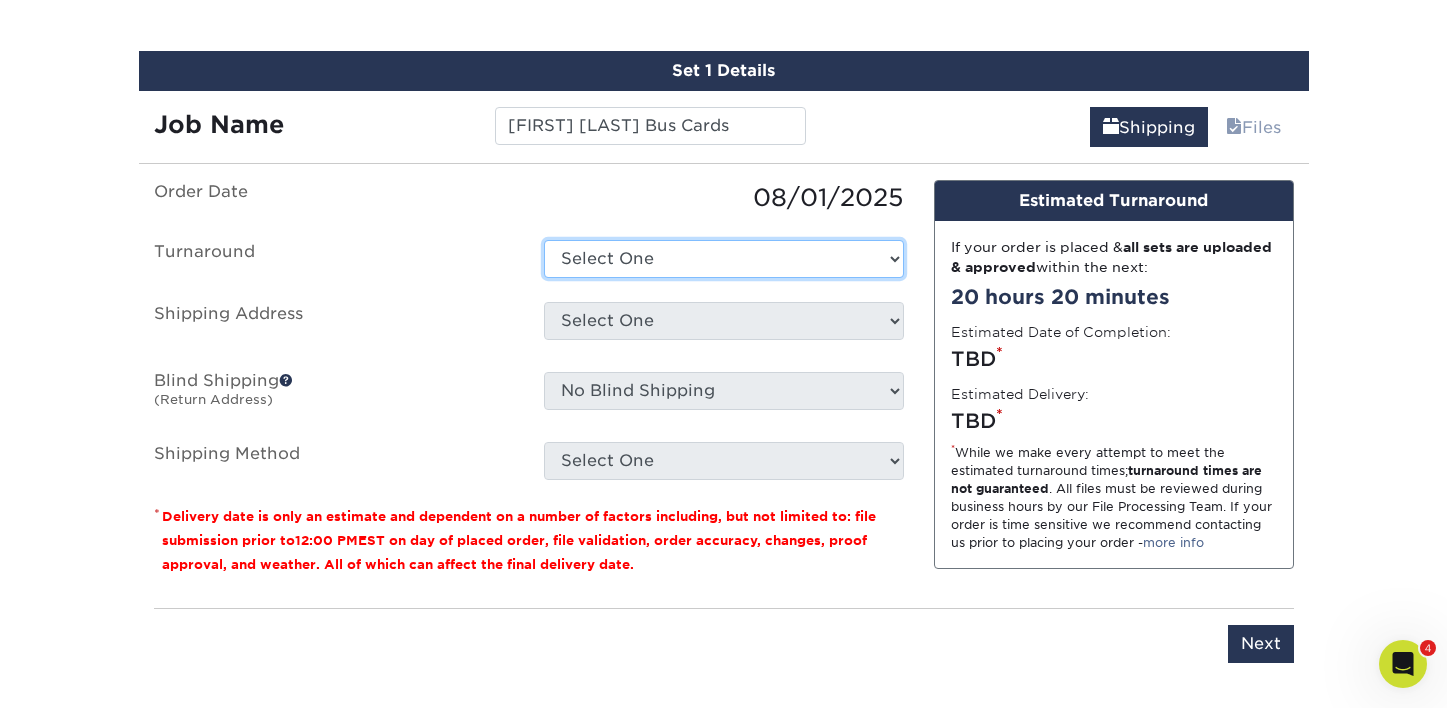 click on "Select One 2-4 Business Days 2 Day Next Business Day" at bounding box center [724, 259] 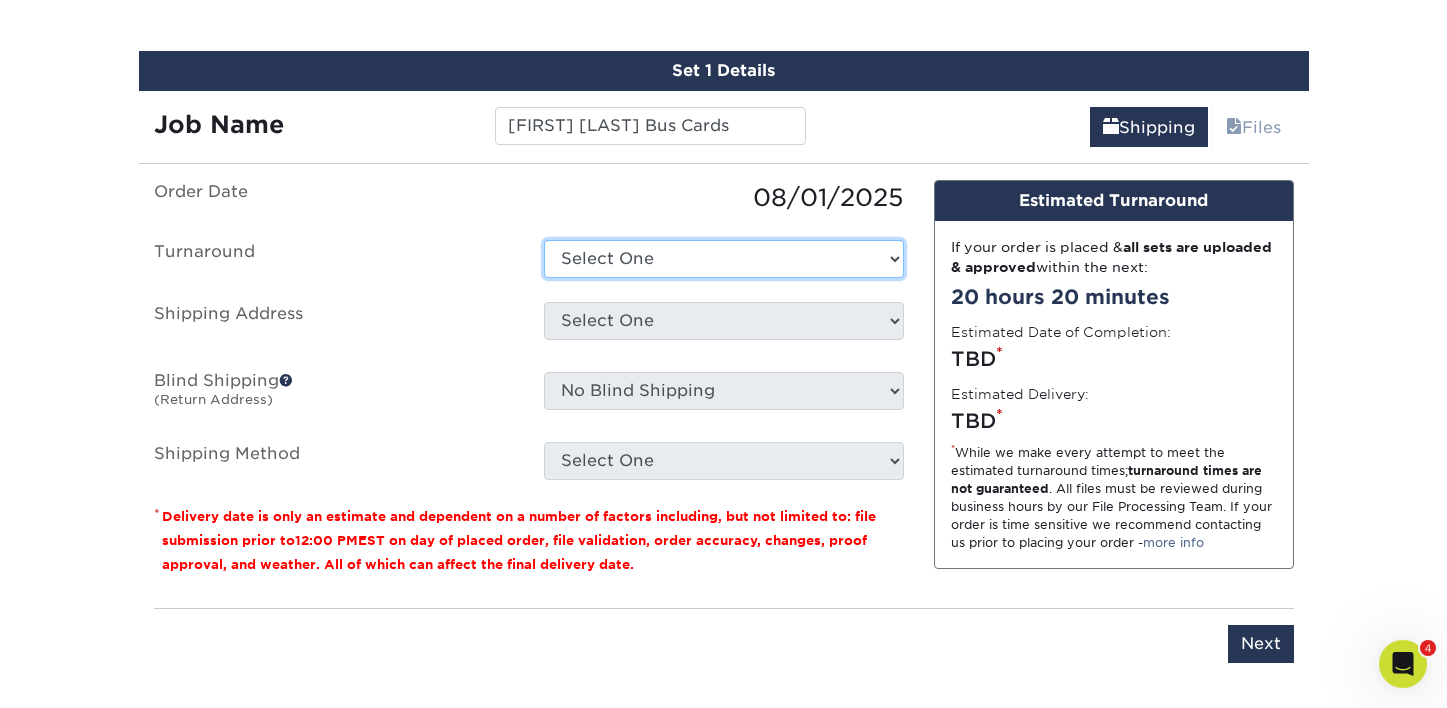 select on "1a14f52c-e88e-4b57-988e-4a9ef63b1916" 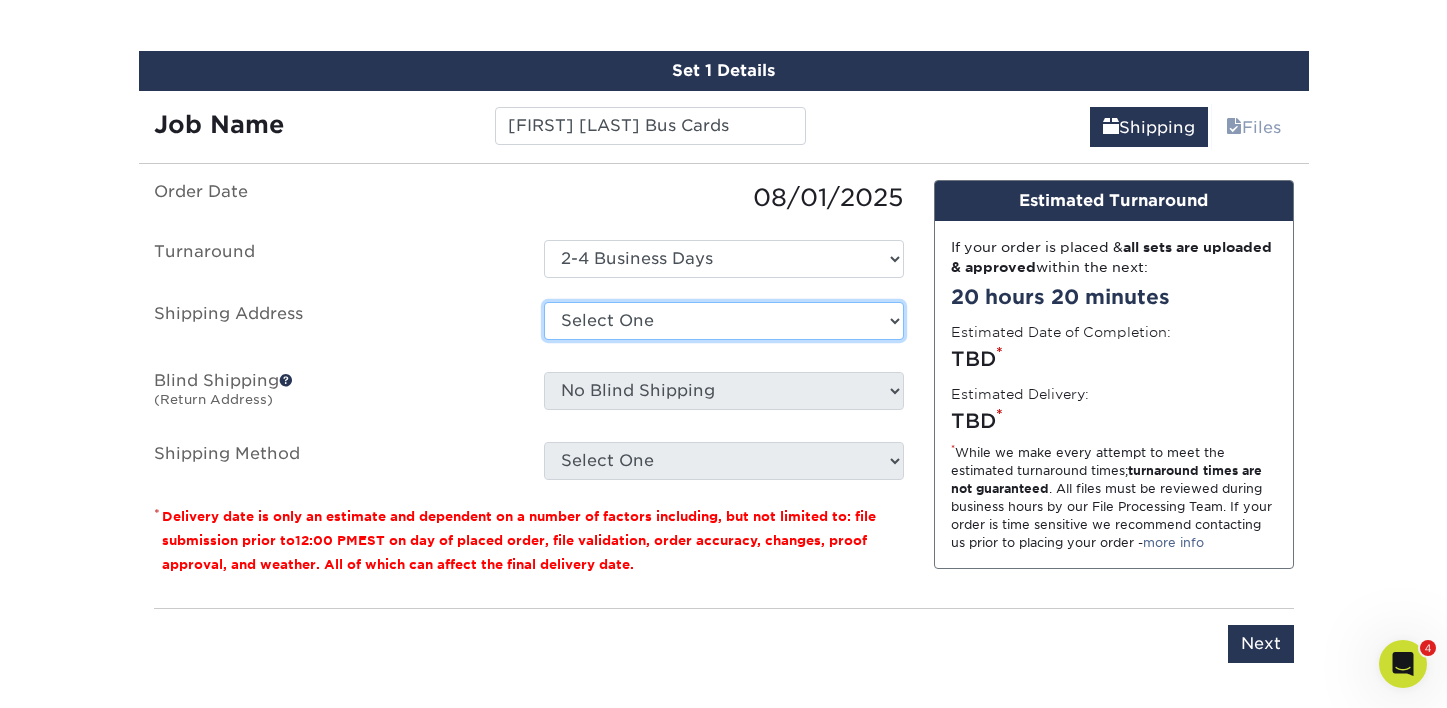 click on "Select One
1140
2955 Coleman Street N Las Vegas
Adriana Segura
Adriana Segura
Alex Cooper
Amber O'Briant
Amber O'Briant
Amy Cheng
Amy Echeverria
Andrew Lazovick
Andrew O'Reilly
Ann Poonkasem
Antonio Delgado
Aurys Fernadez
Aurys Fernandez
AZ PR Office
Bashas' Distribution Center
Berton Lynn
Beth Potere (wholesale)
Bob Gehl (wholesale)
Pip" at bounding box center [724, 321] 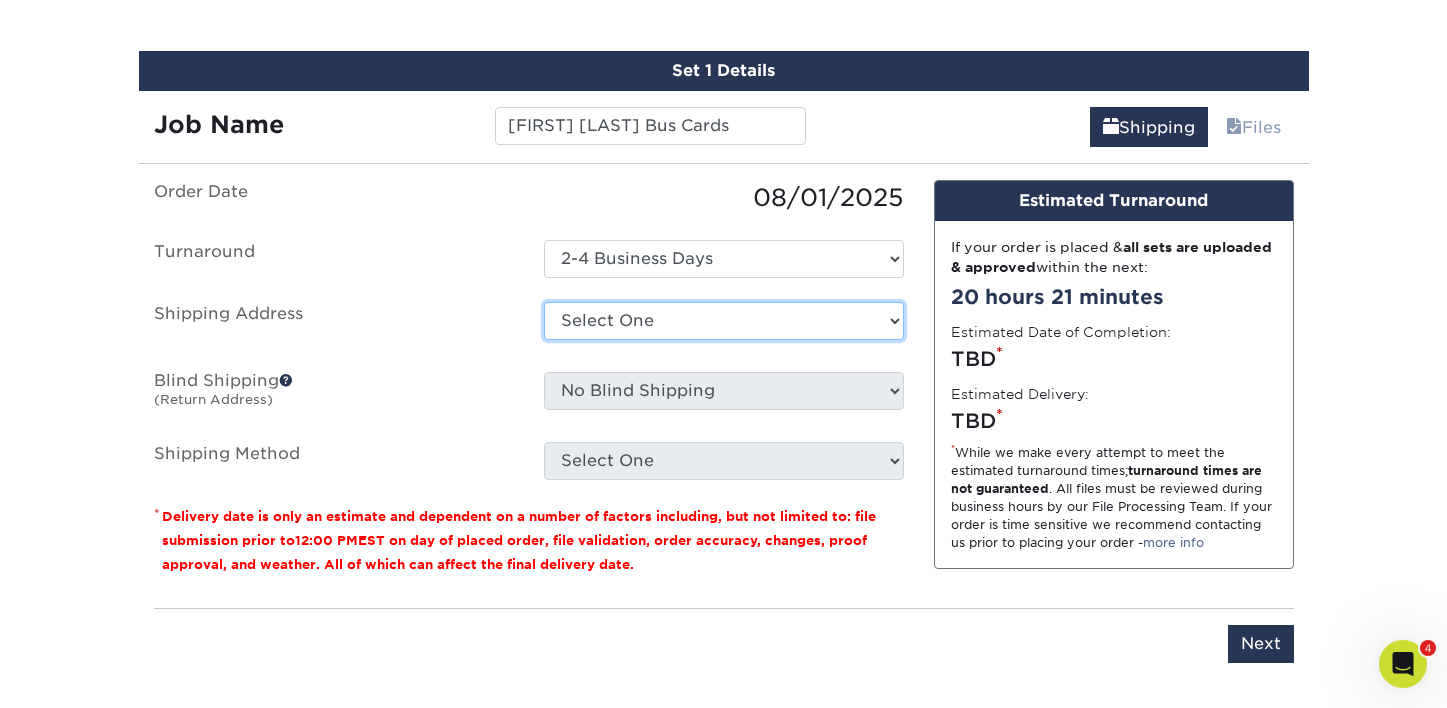 select on "217687" 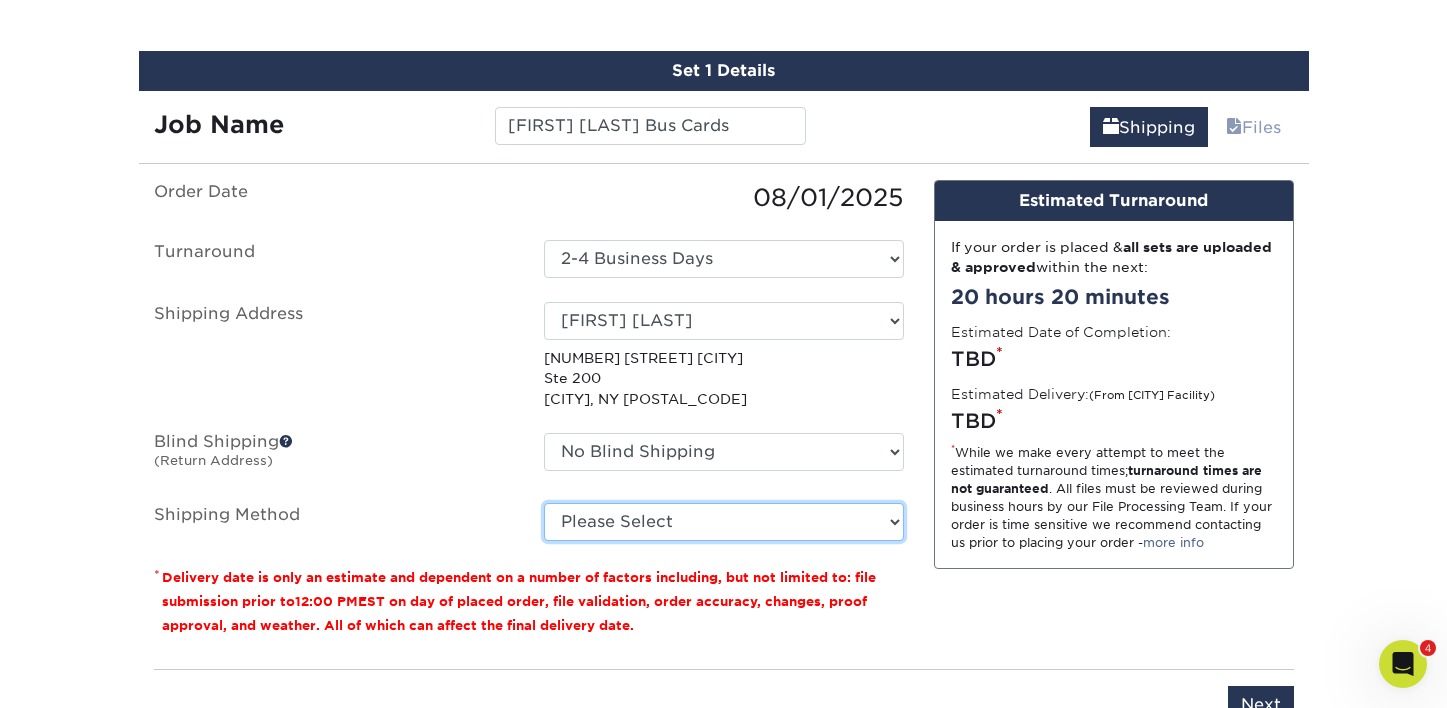 click on "Please Select Ground Shipping (+$7.84) 3 Day Shipping Service (+$15.38) 2 Day Air Shipping (+$15.86) Next Day Shipping by 5pm (+$18.32) Next Day Shipping by 12 noon (+$19.31) Next Day Air Early A.M. (+$99.95)" at bounding box center [724, 522] 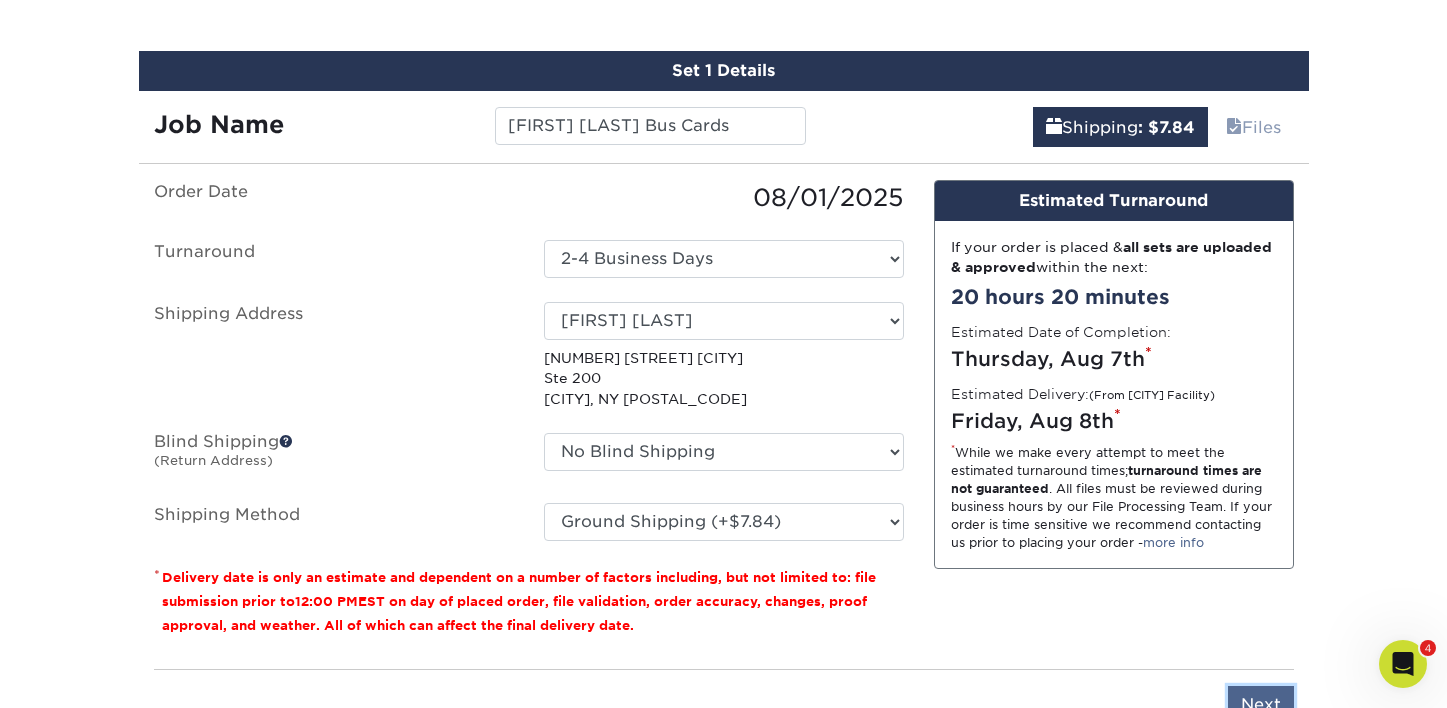 click on "Next" at bounding box center (1261, 705) 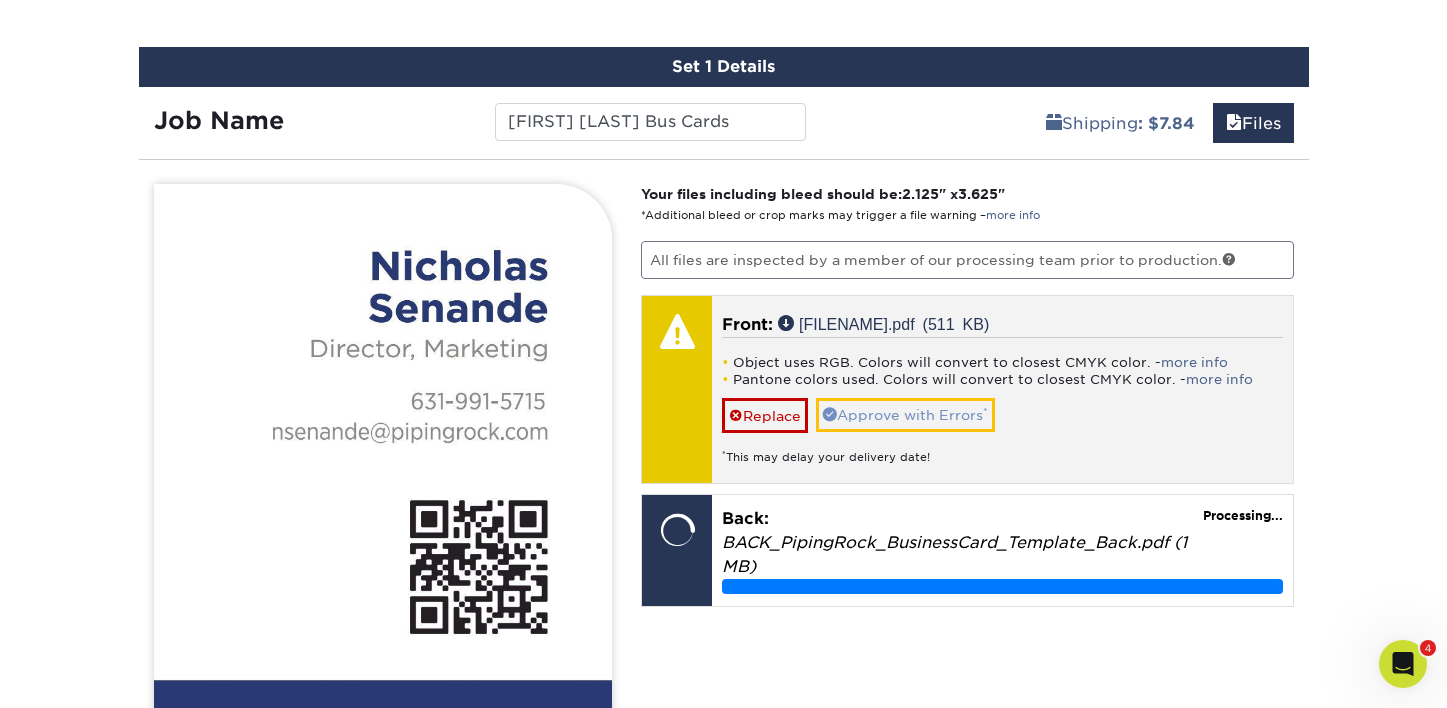 scroll, scrollTop: 1217, scrollLeft: 0, axis: vertical 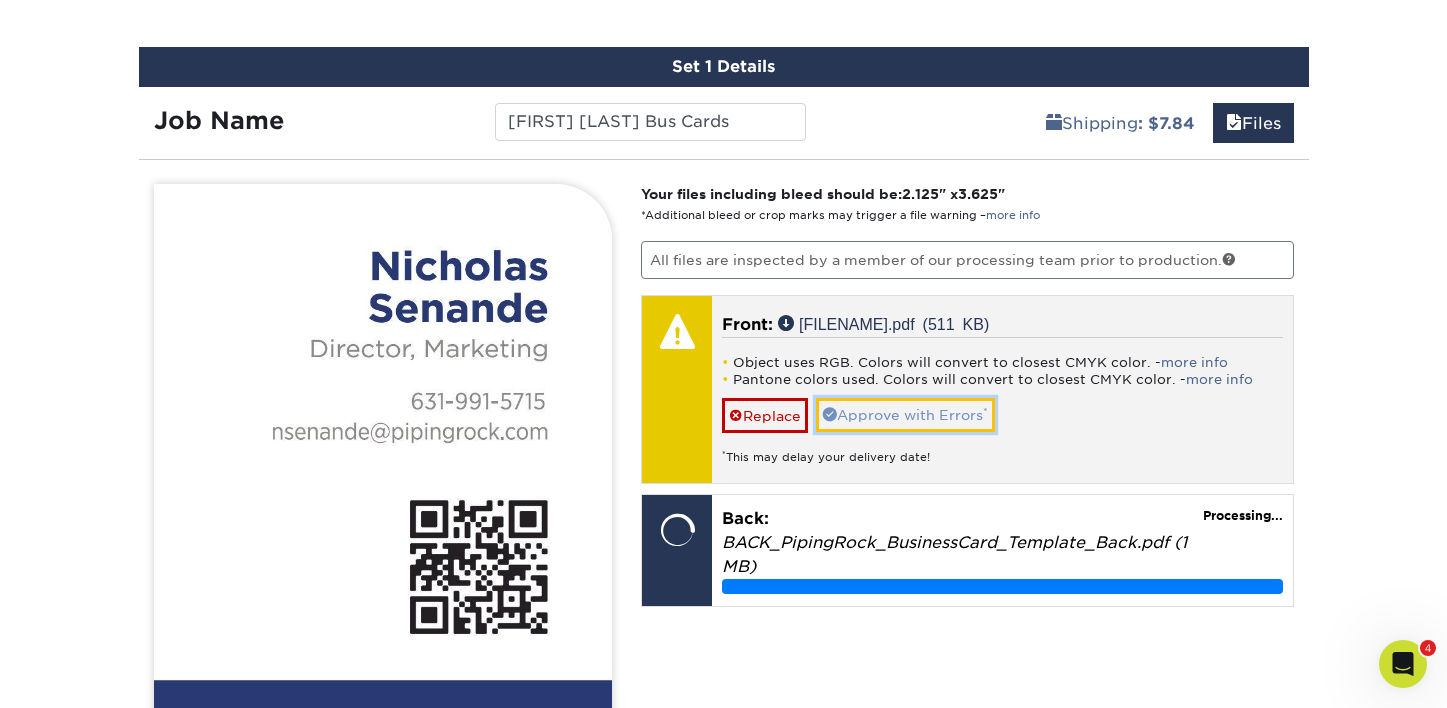 click on "Approve with Errors *" at bounding box center (905, 415) 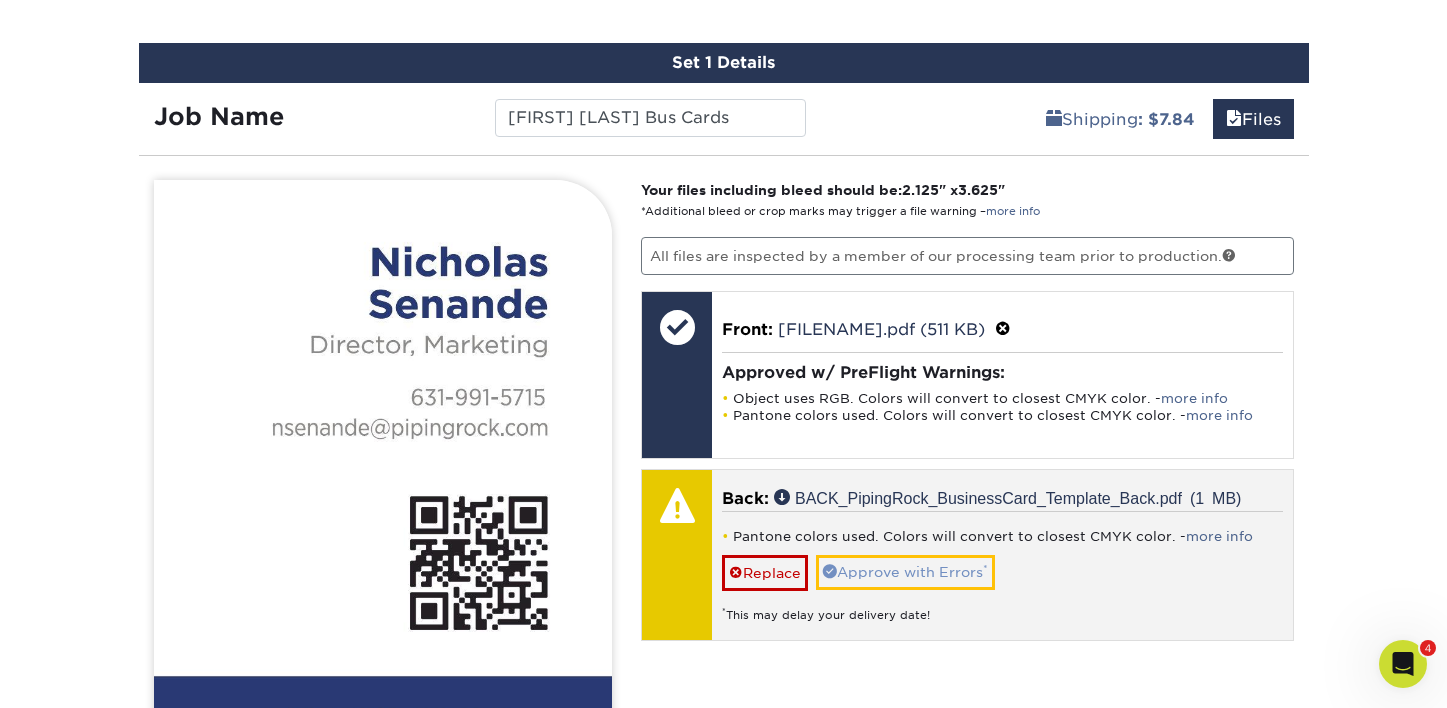 scroll, scrollTop: 1221, scrollLeft: 0, axis: vertical 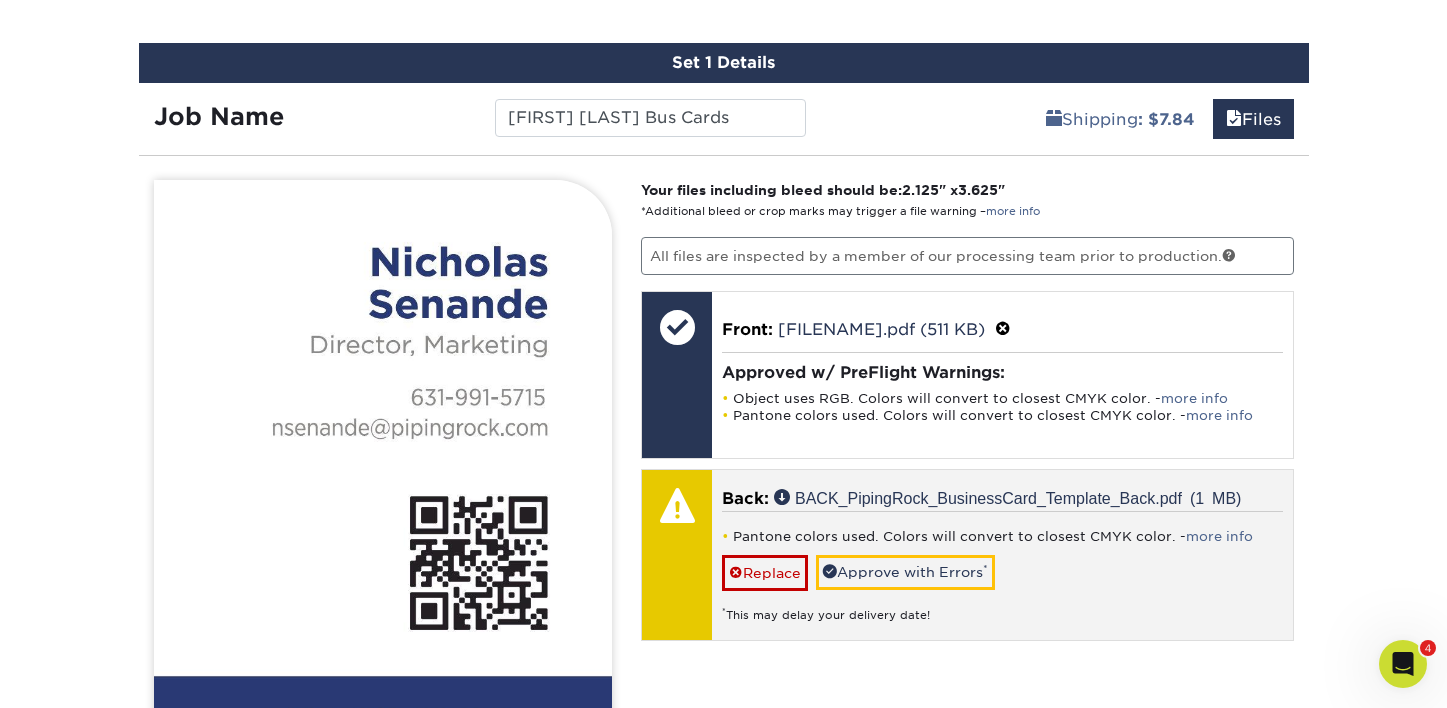 click on "Pantone colors used. Colors will convert to closest CMYK color. -  more info
Replace
Approve with Errors *
* This may delay your delivery date!" at bounding box center (1002, 567) 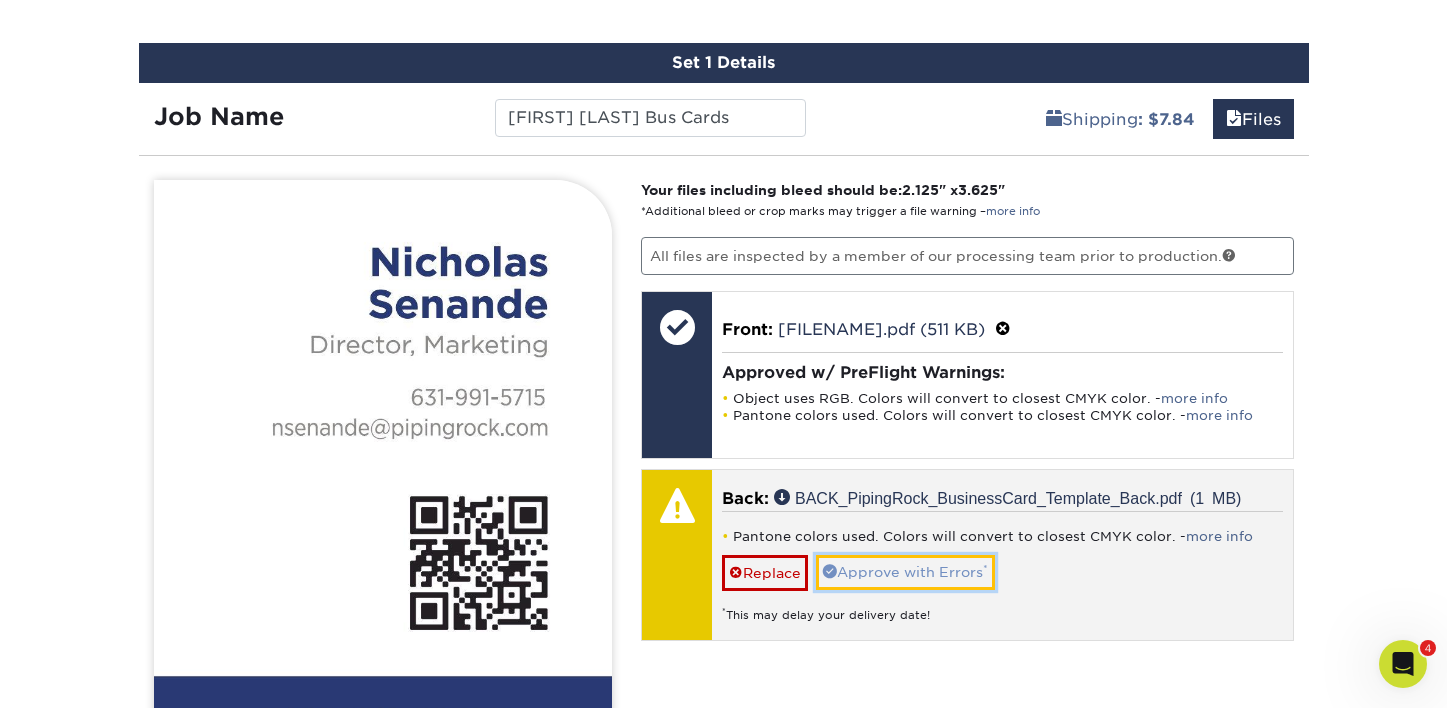 click on "Approve with Errors *" at bounding box center (905, 572) 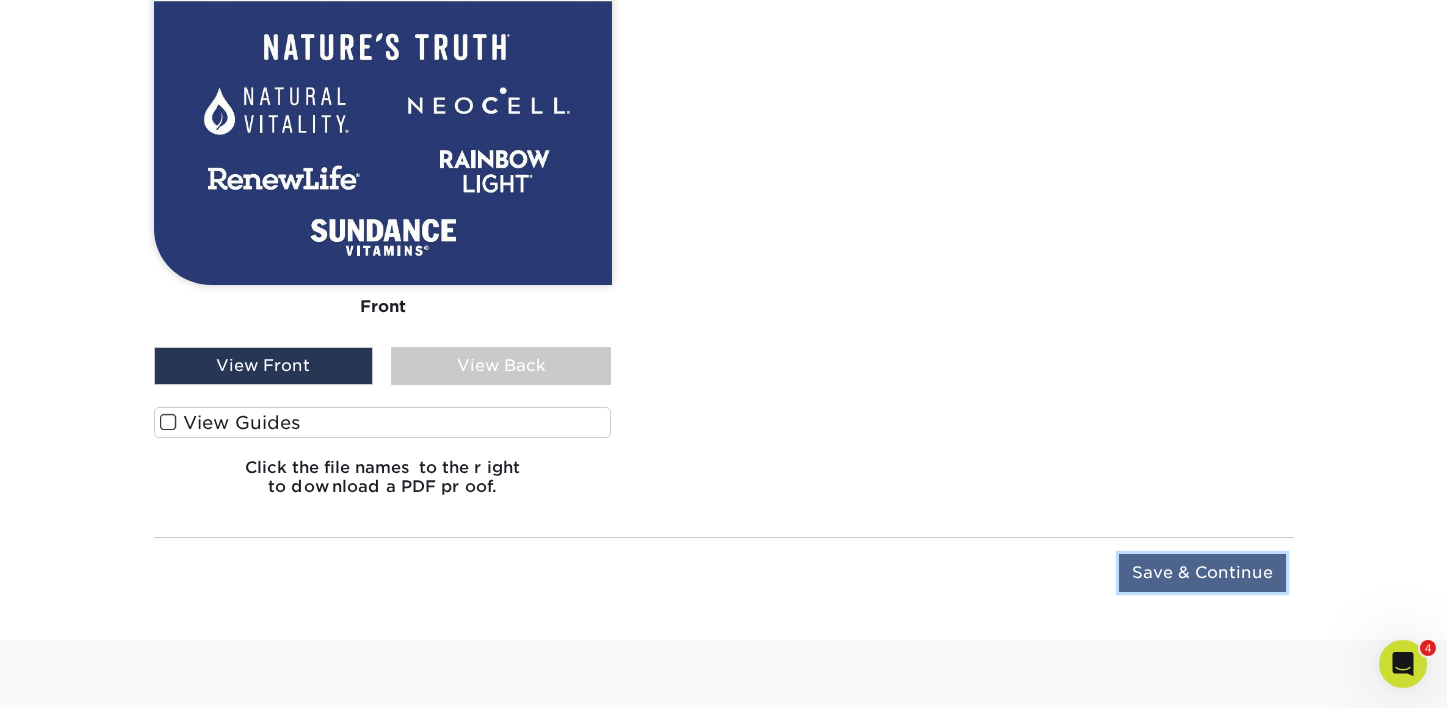 click on "Save & Continue" at bounding box center [1202, 573] 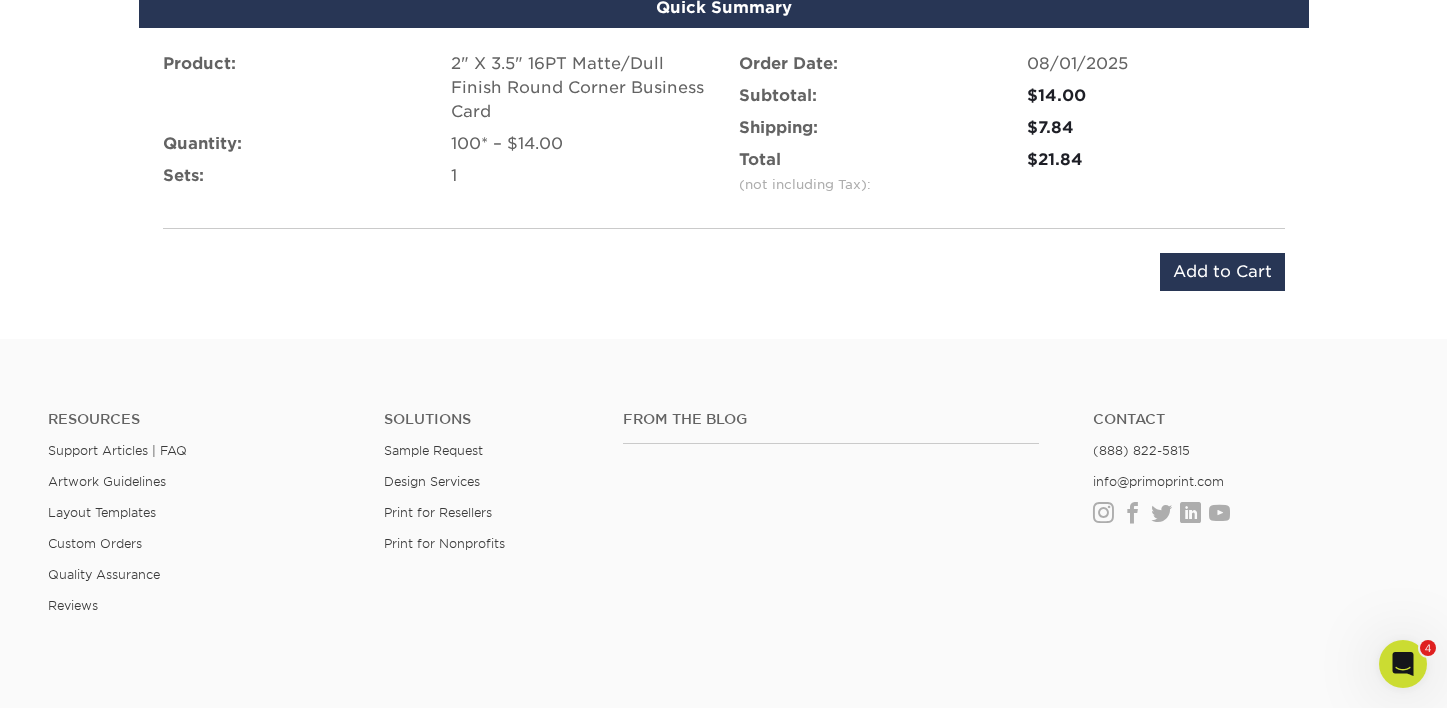 scroll, scrollTop: 1258, scrollLeft: 0, axis: vertical 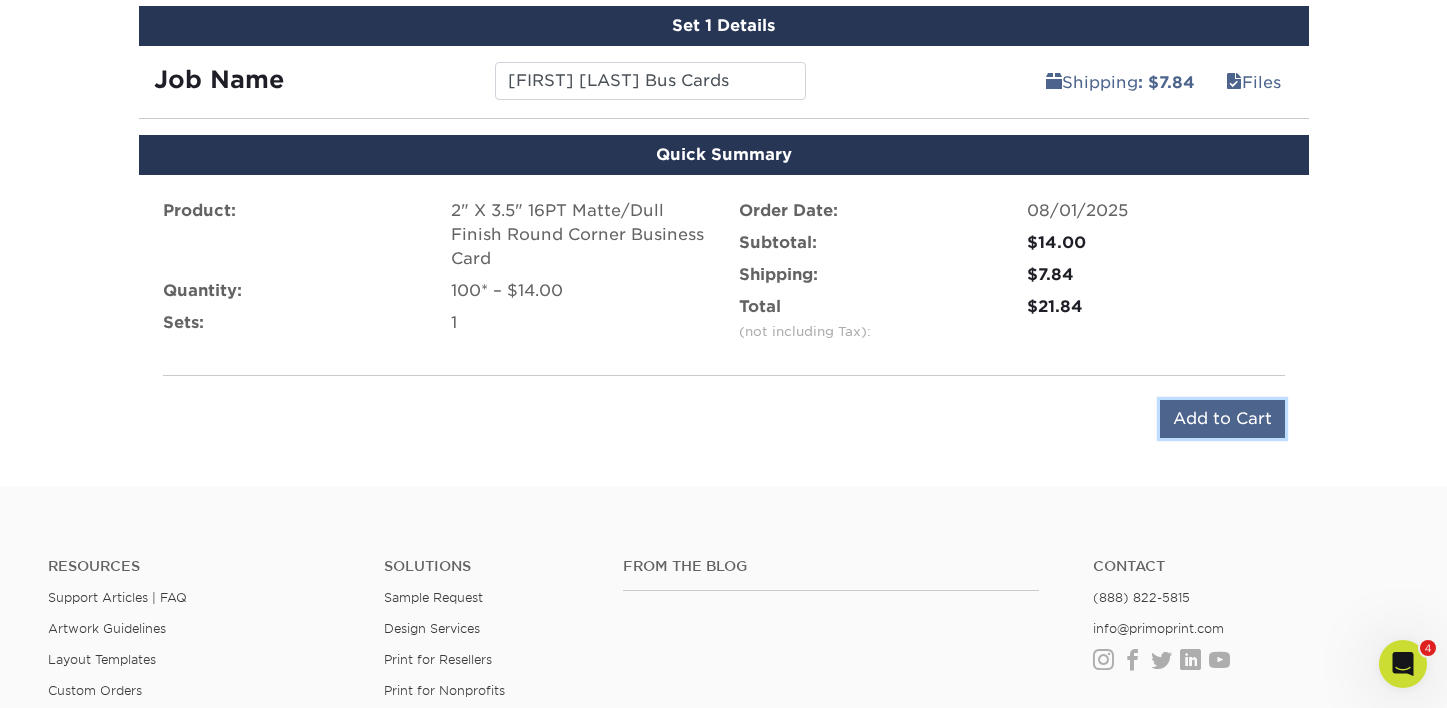 click on "Add to Cart" at bounding box center [1222, 419] 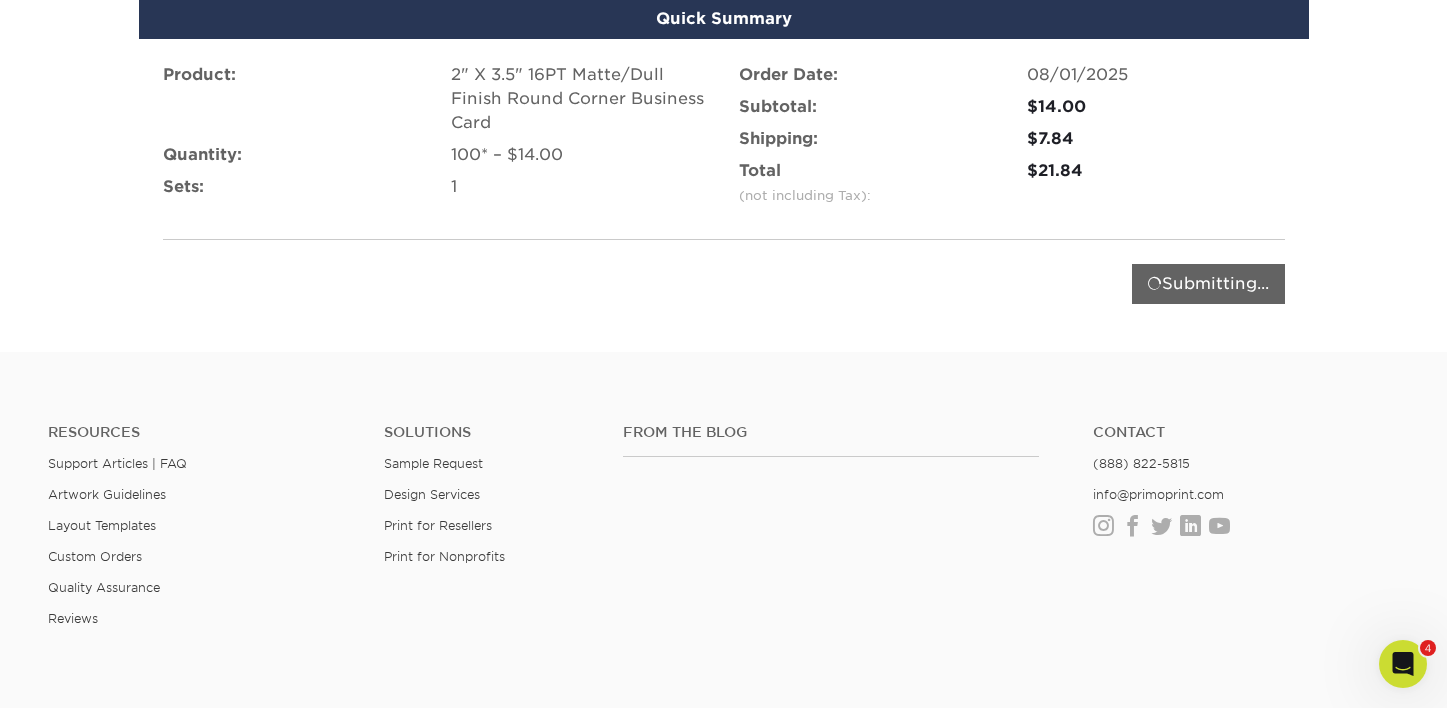 scroll, scrollTop: 1396, scrollLeft: 0, axis: vertical 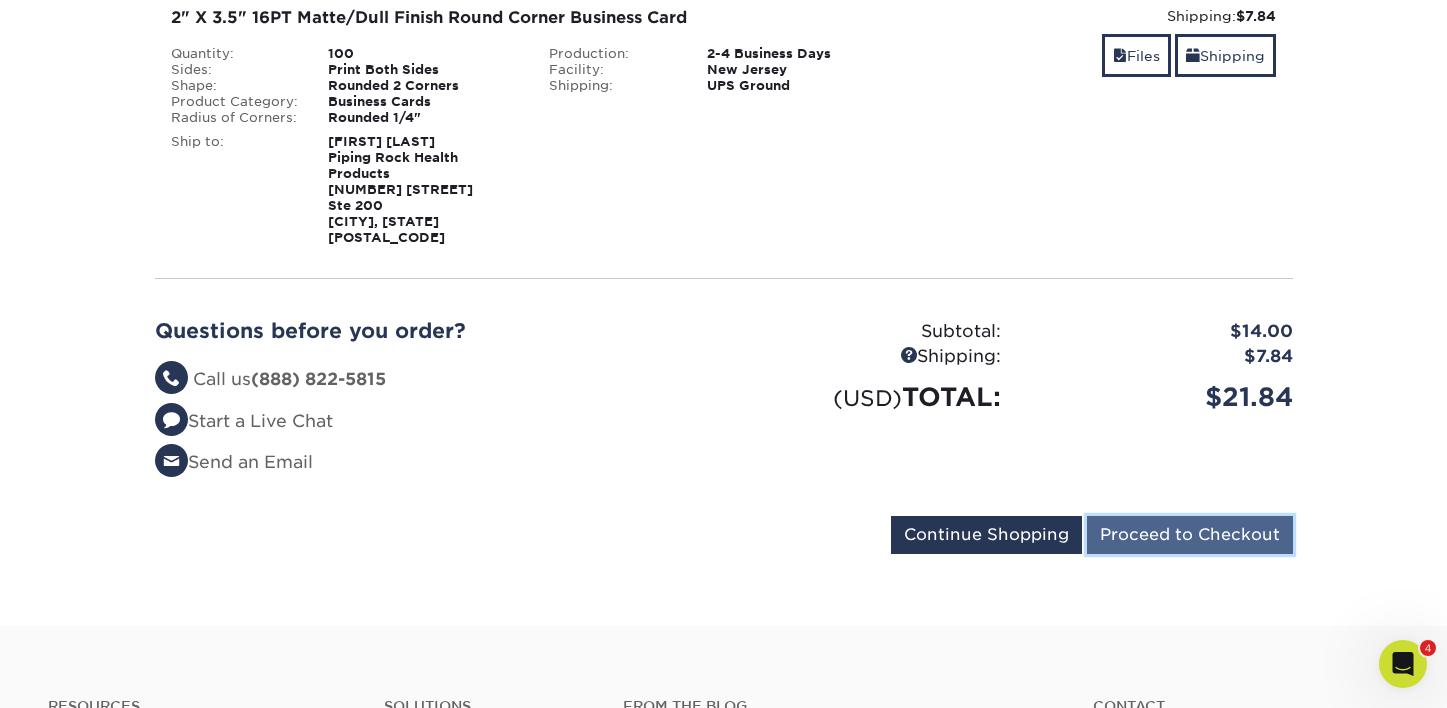 click on "Proceed to Checkout" at bounding box center [1190, 535] 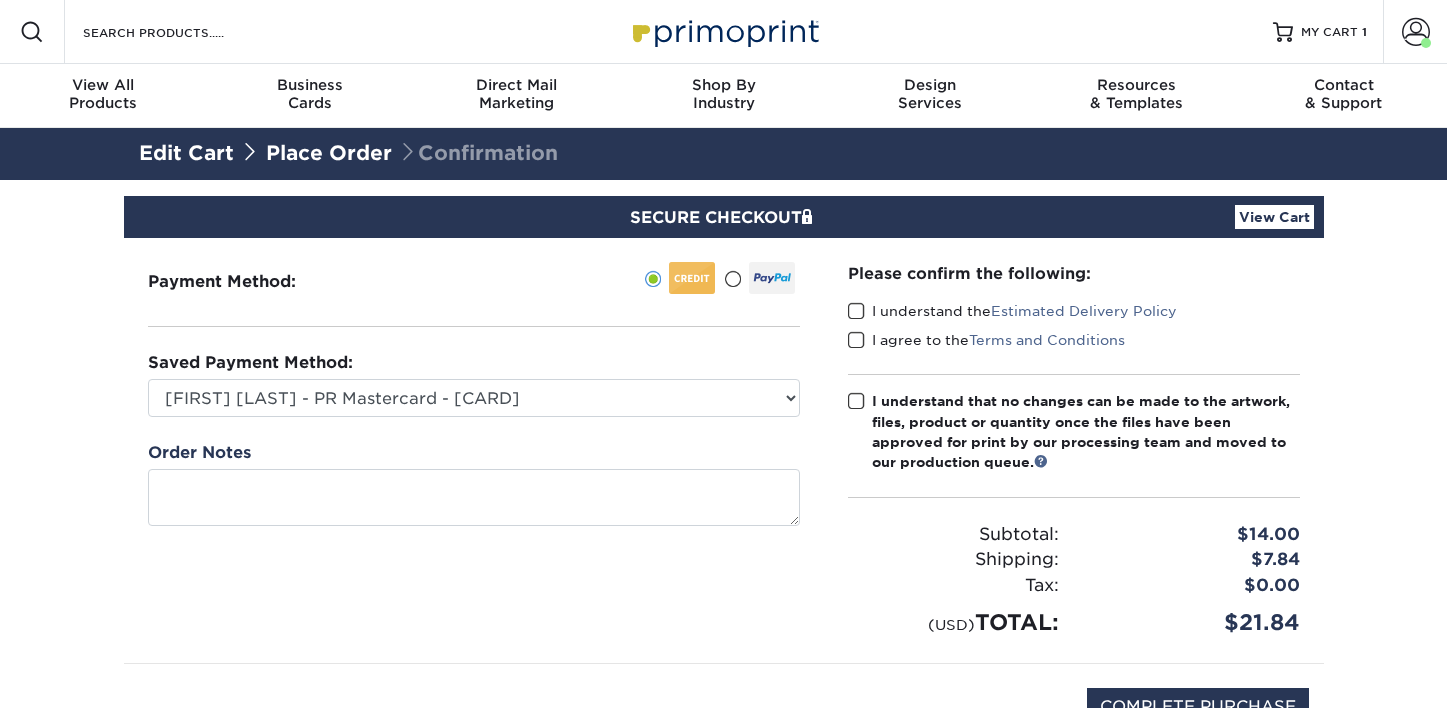 scroll, scrollTop: 0, scrollLeft: 0, axis: both 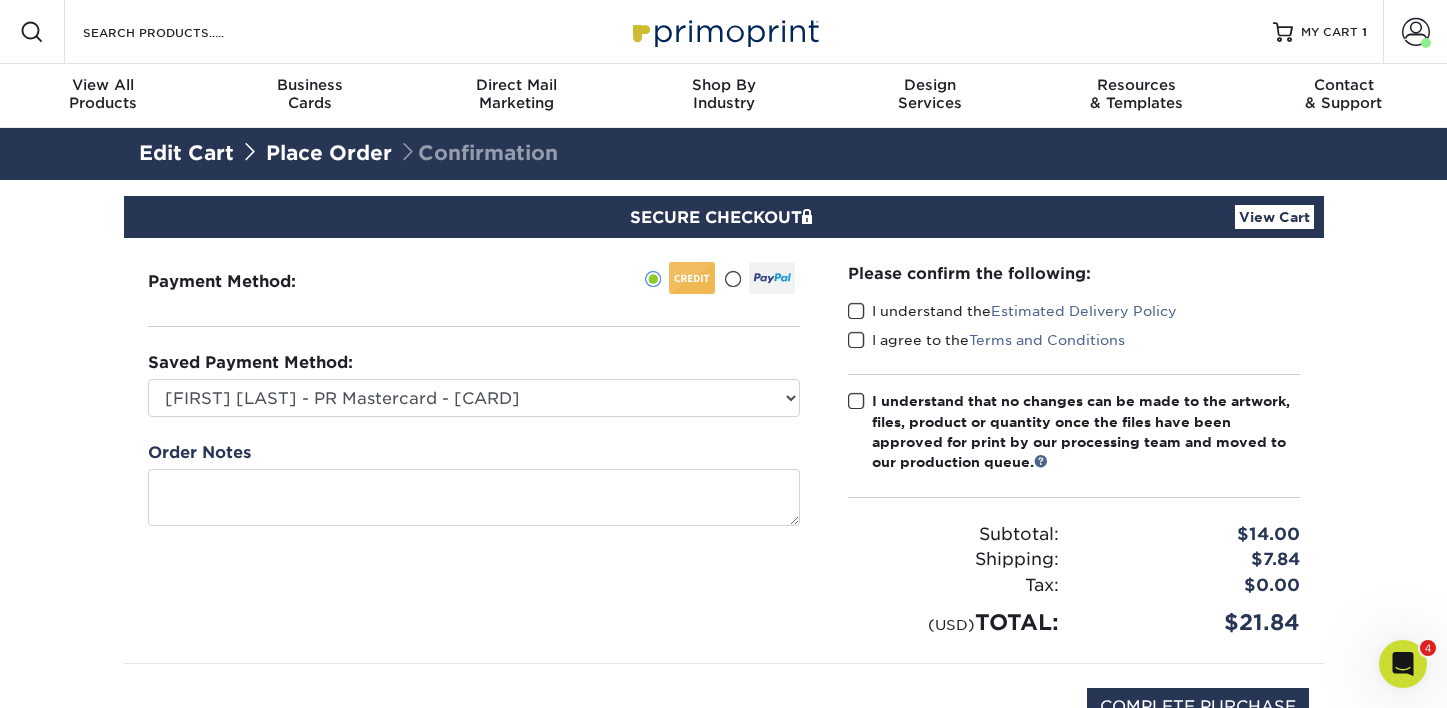 drag, startPoint x: 858, startPoint y: 312, endPoint x: 858, endPoint y: 338, distance: 26 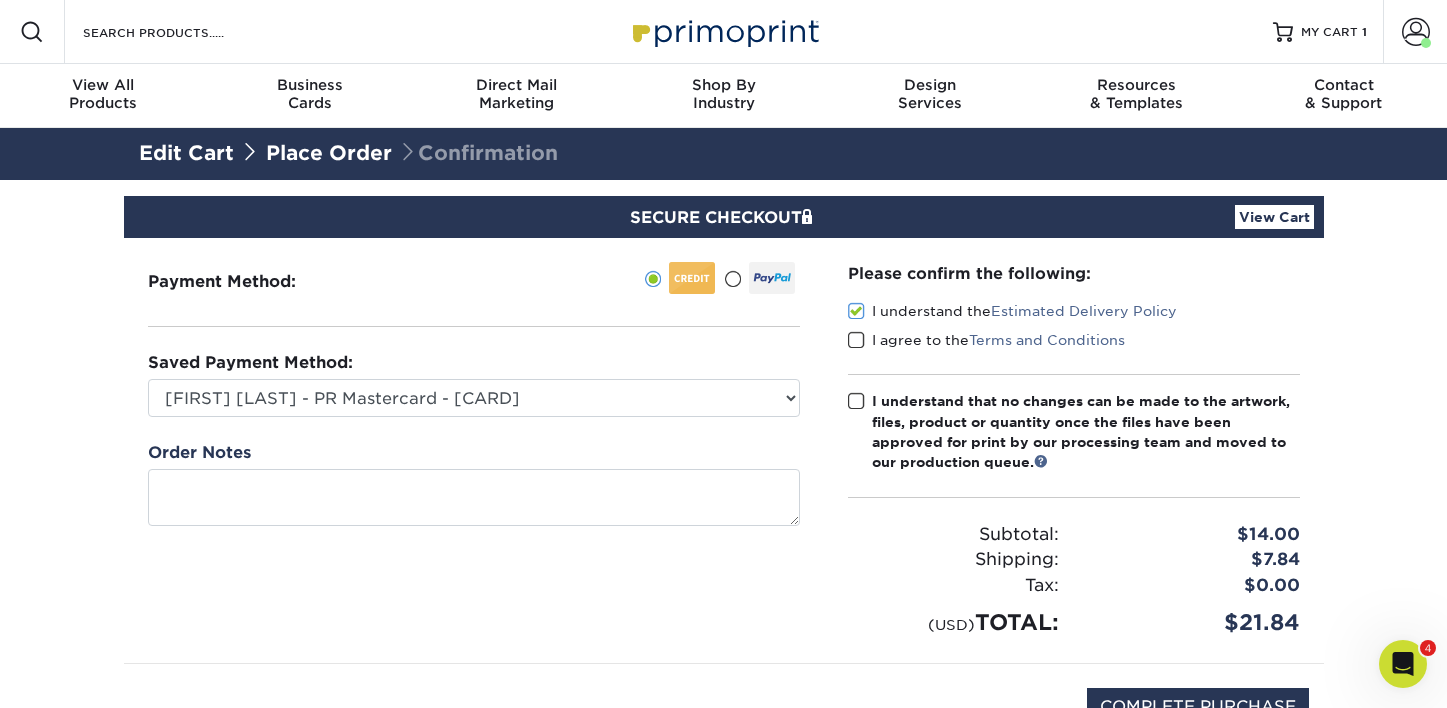 drag, startPoint x: 858, startPoint y: 343, endPoint x: 853, endPoint y: 376, distance: 33.37664 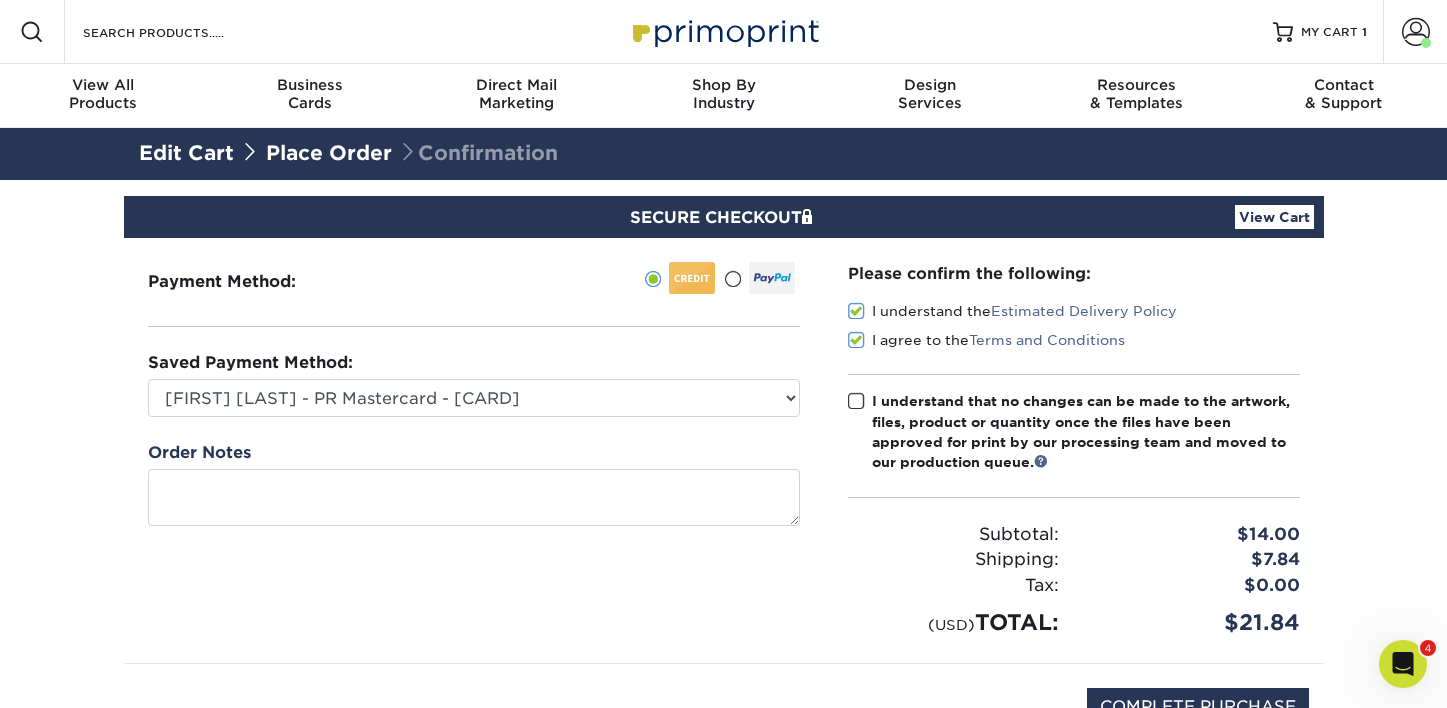 click on "Please confirm the following:
I understand the  Estimated Delivery Policy
I agree to the  Terms and Conditions
Subtotal:" at bounding box center [1074, 450] 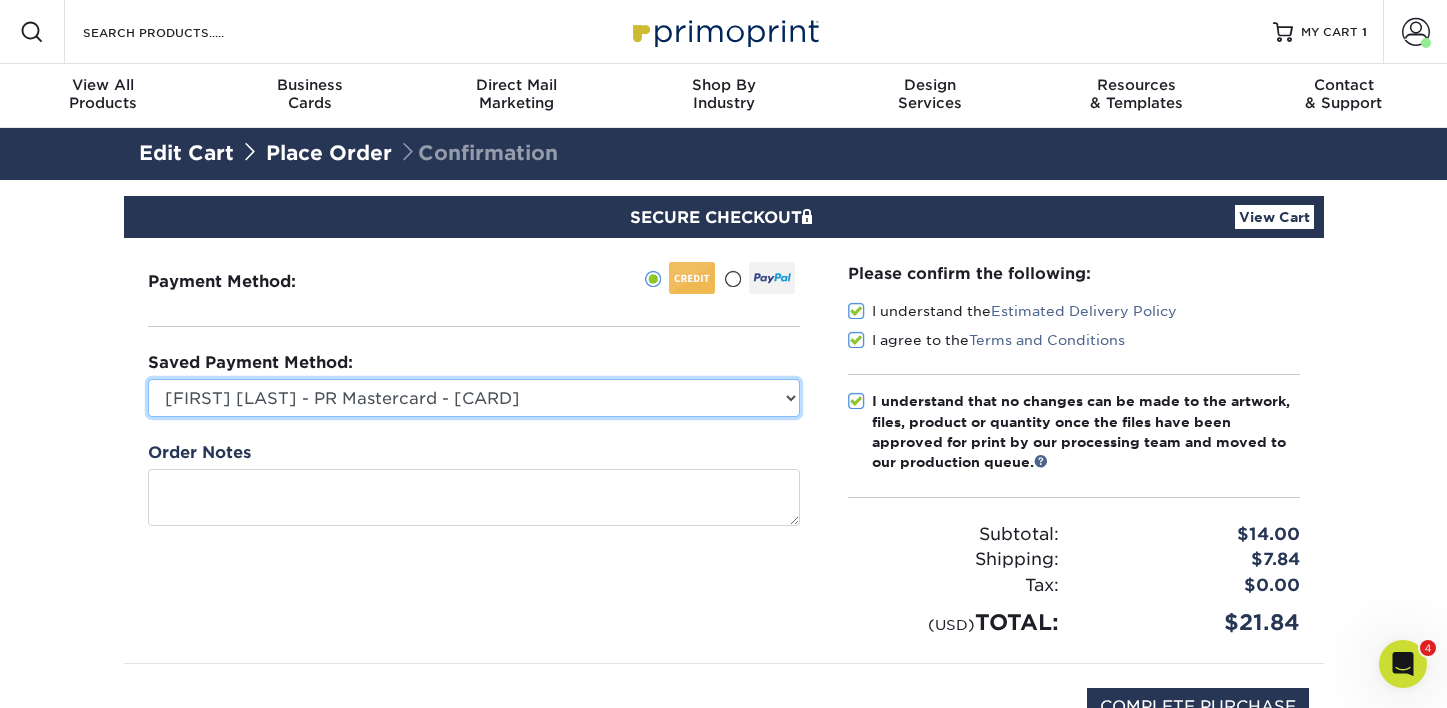 click on "Gab Carrillo - PR Mastercard - XXXX6596 Accounting Corp CC - XXXX4846 MasterCard - XXXX0362 MasterCard - XXXX2333 New Credit Card" at bounding box center [474, 398] 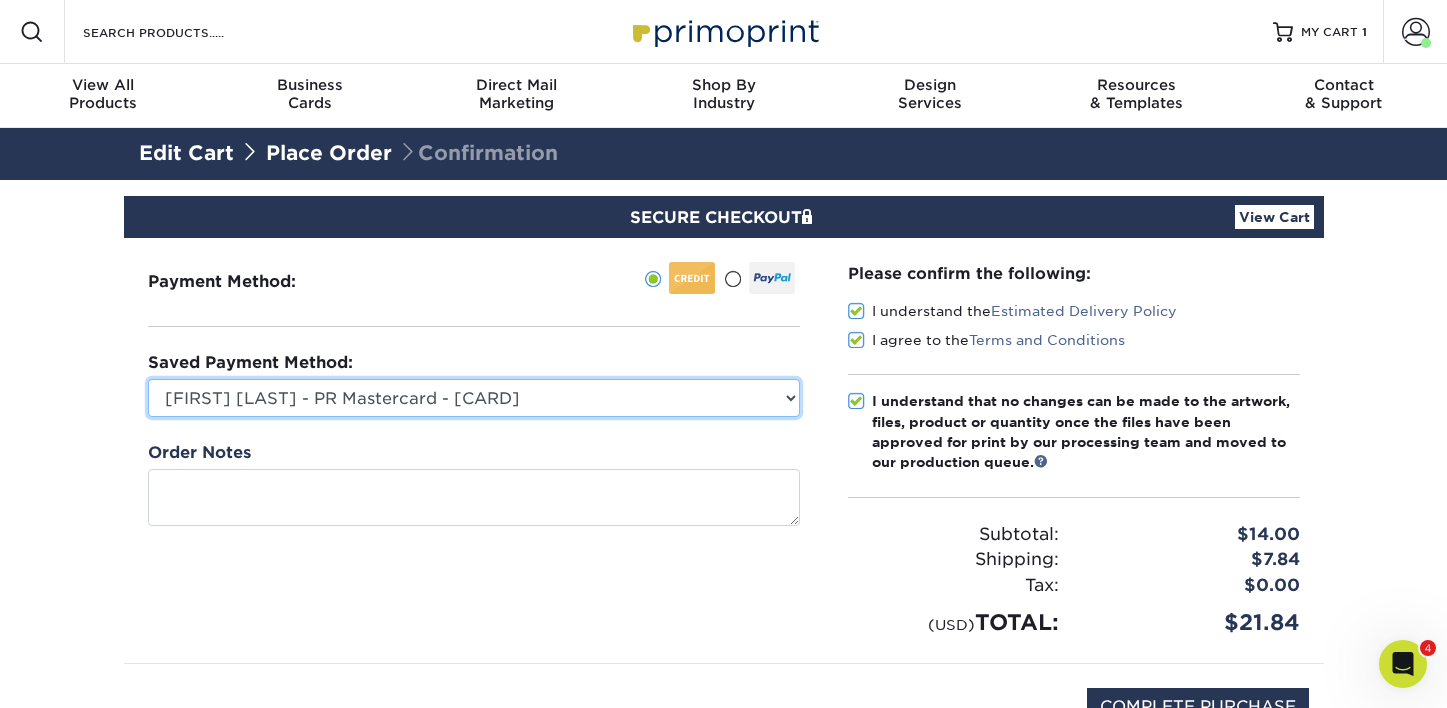 select on "74586" 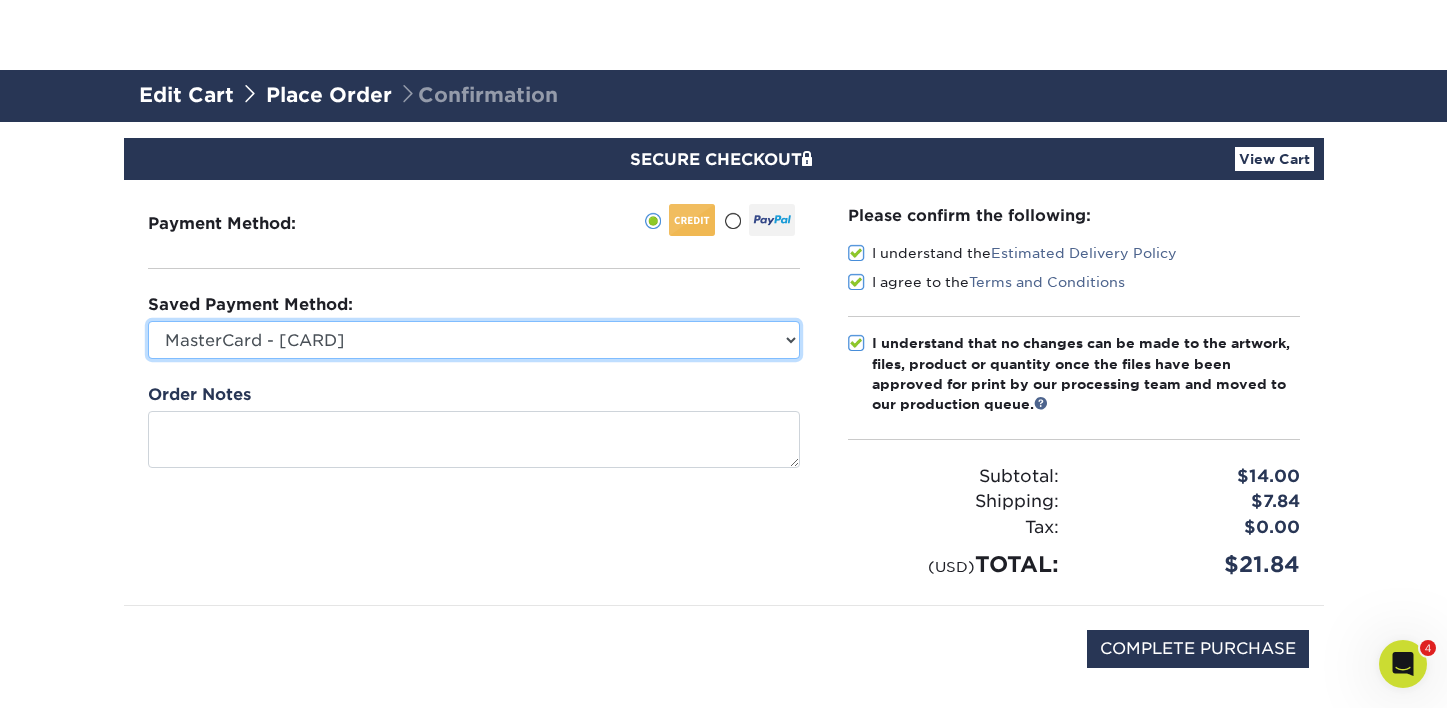 scroll, scrollTop: 274, scrollLeft: 0, axis: vertical 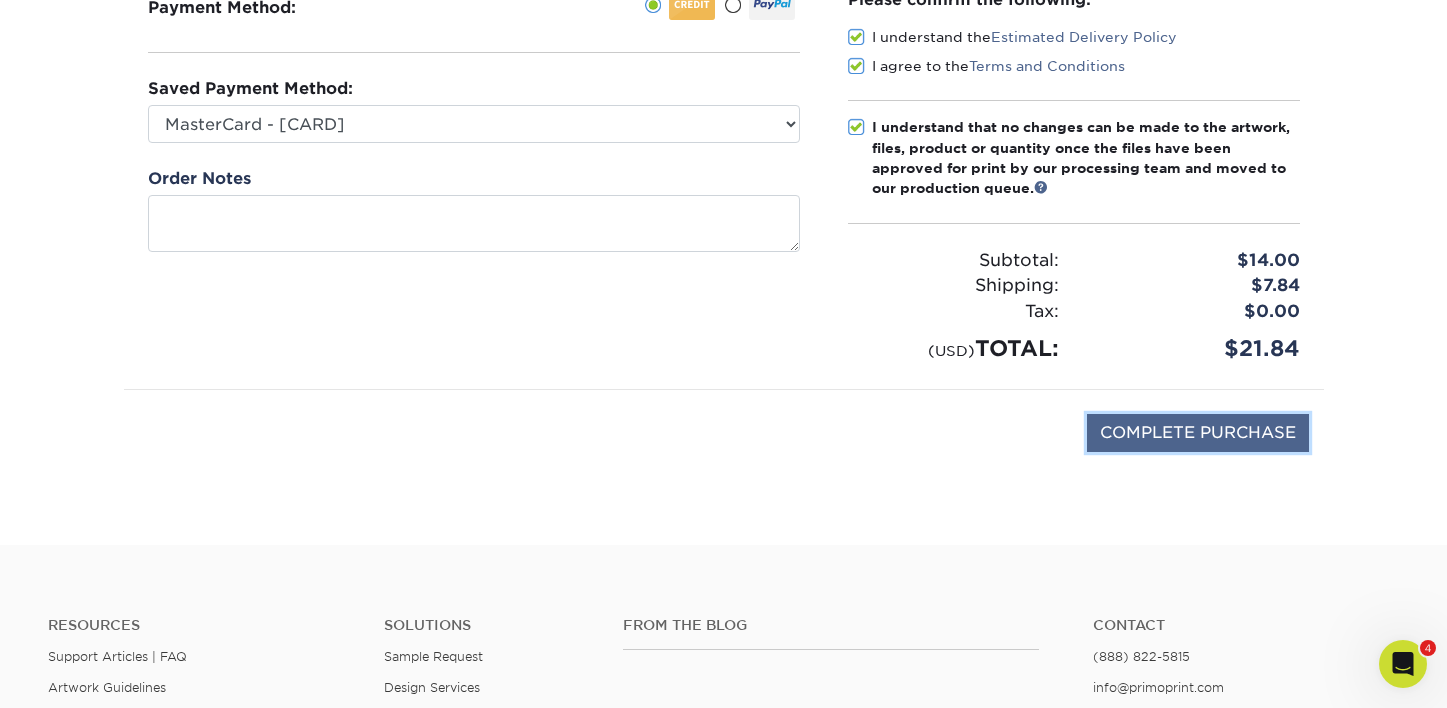 click on "COMPLETE PURCHASE" at bounding box center (1198, 433) 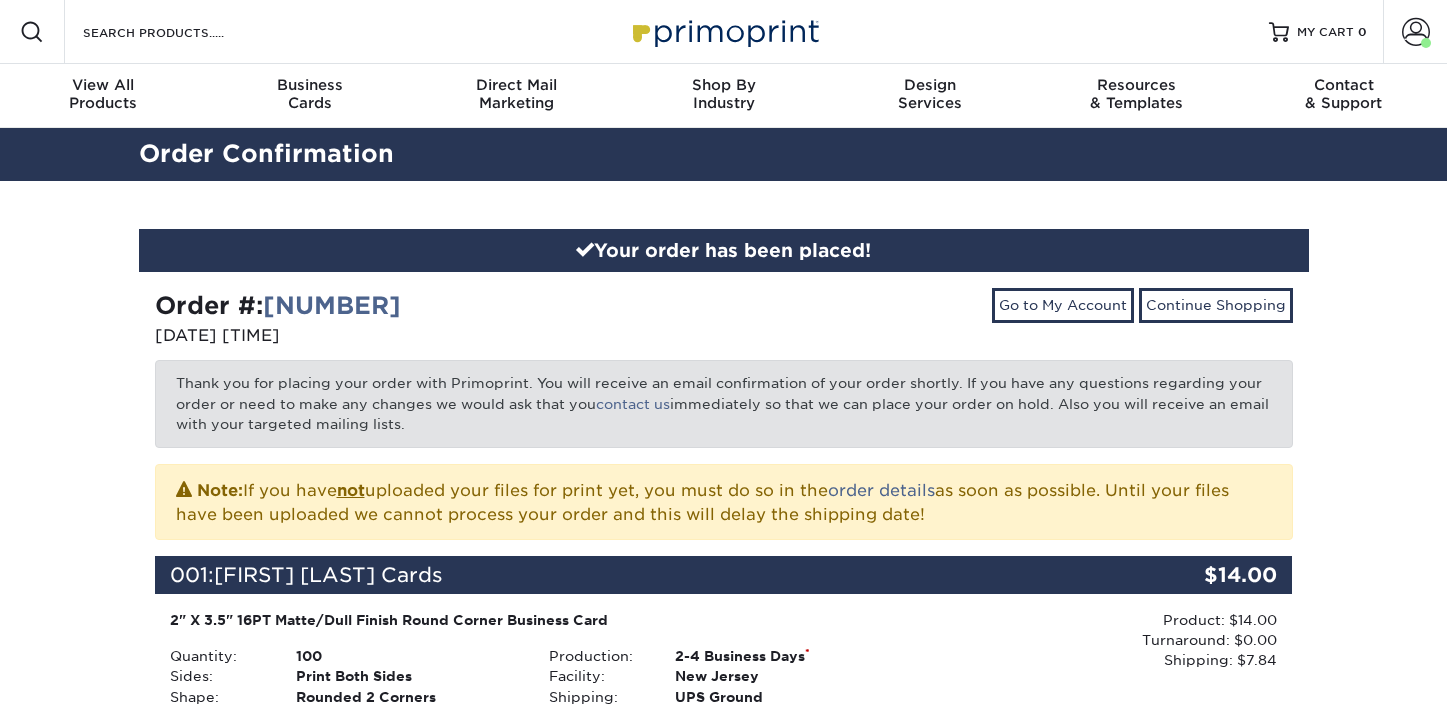scroll, scrollTop: 0, scrollLeft: 0, axis: both 